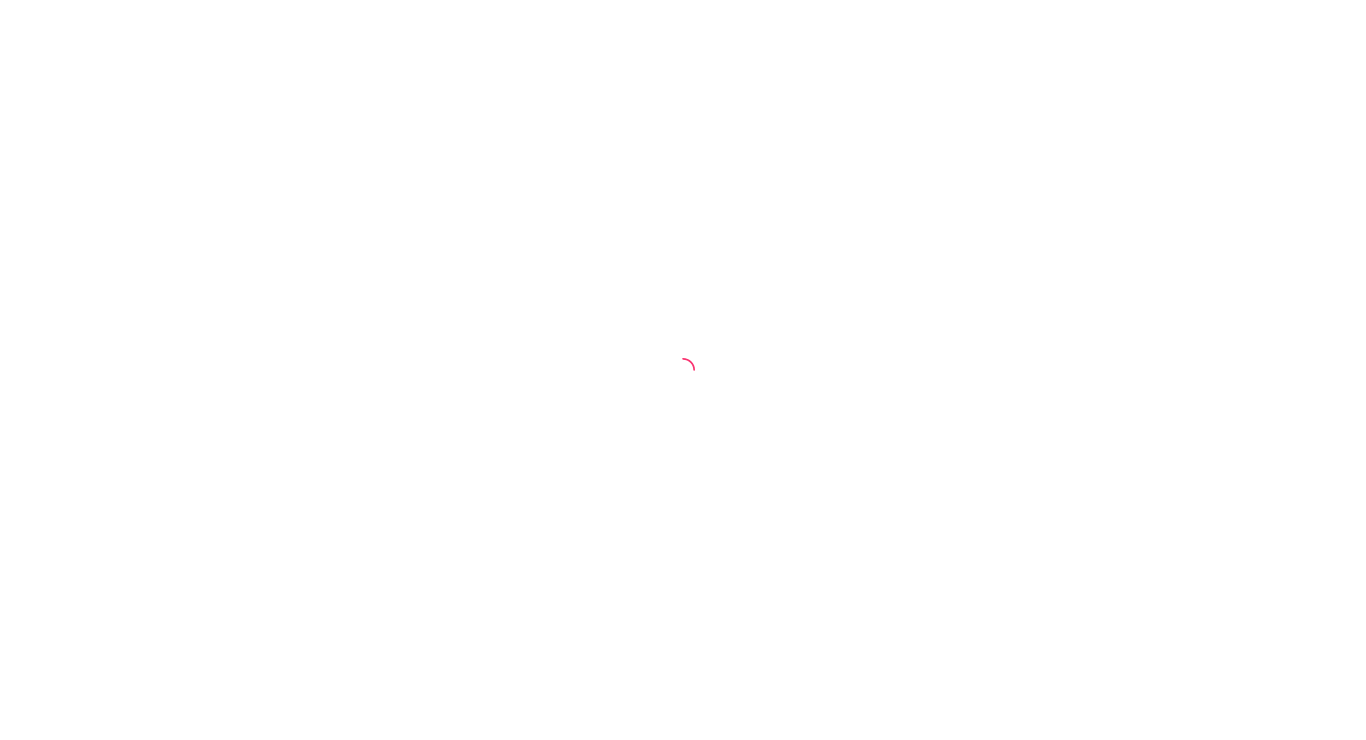 scroll, scrollTop: 0, scrollLeft: 0, axis: both 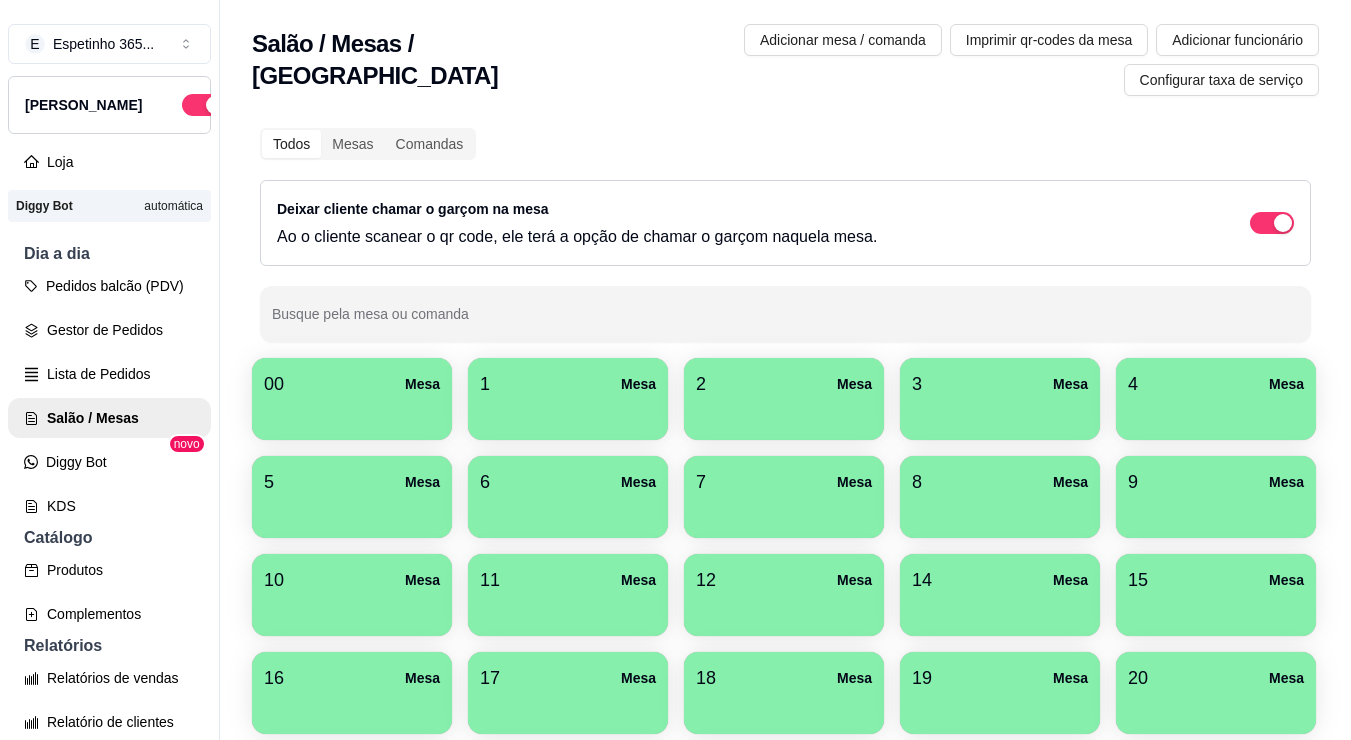 click on "00 Mesa" at bounding box center [352, 384] 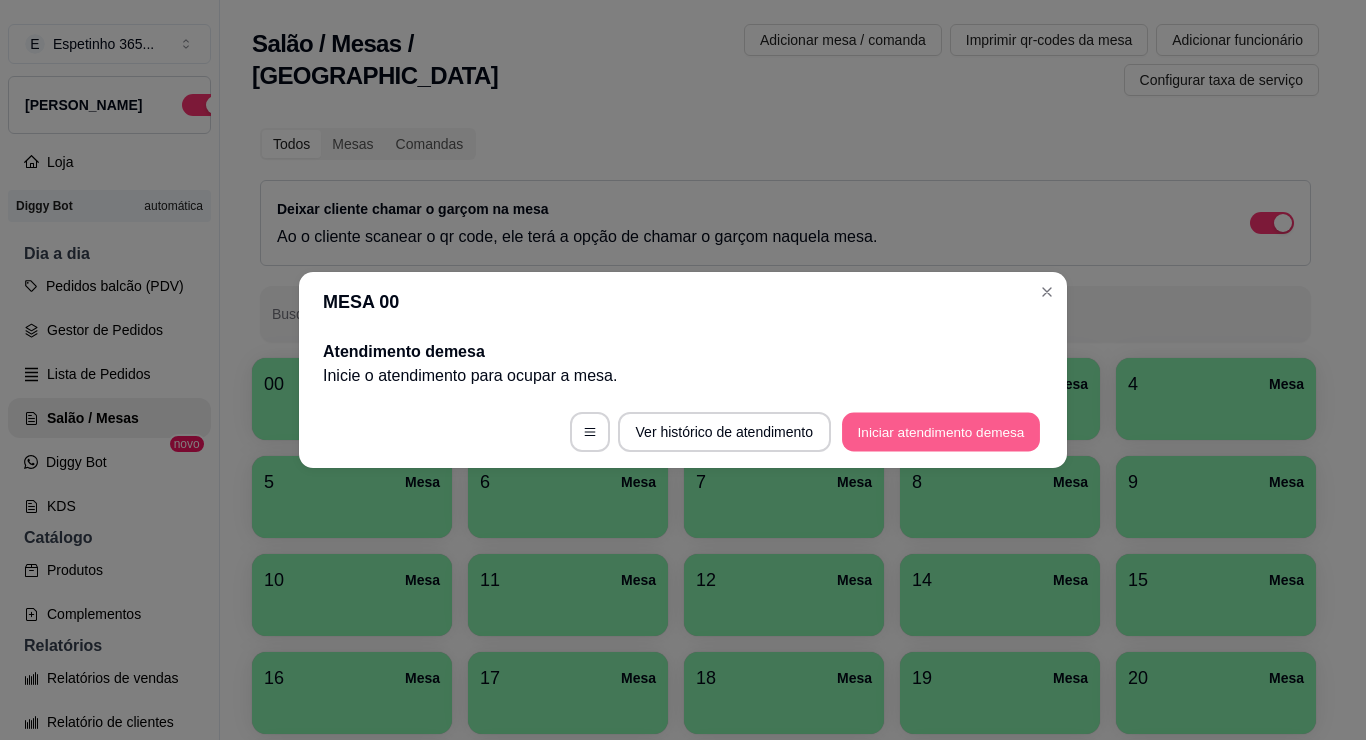 click on "Iniciar atendimento de  mesa" at bounding box center [941, 432] 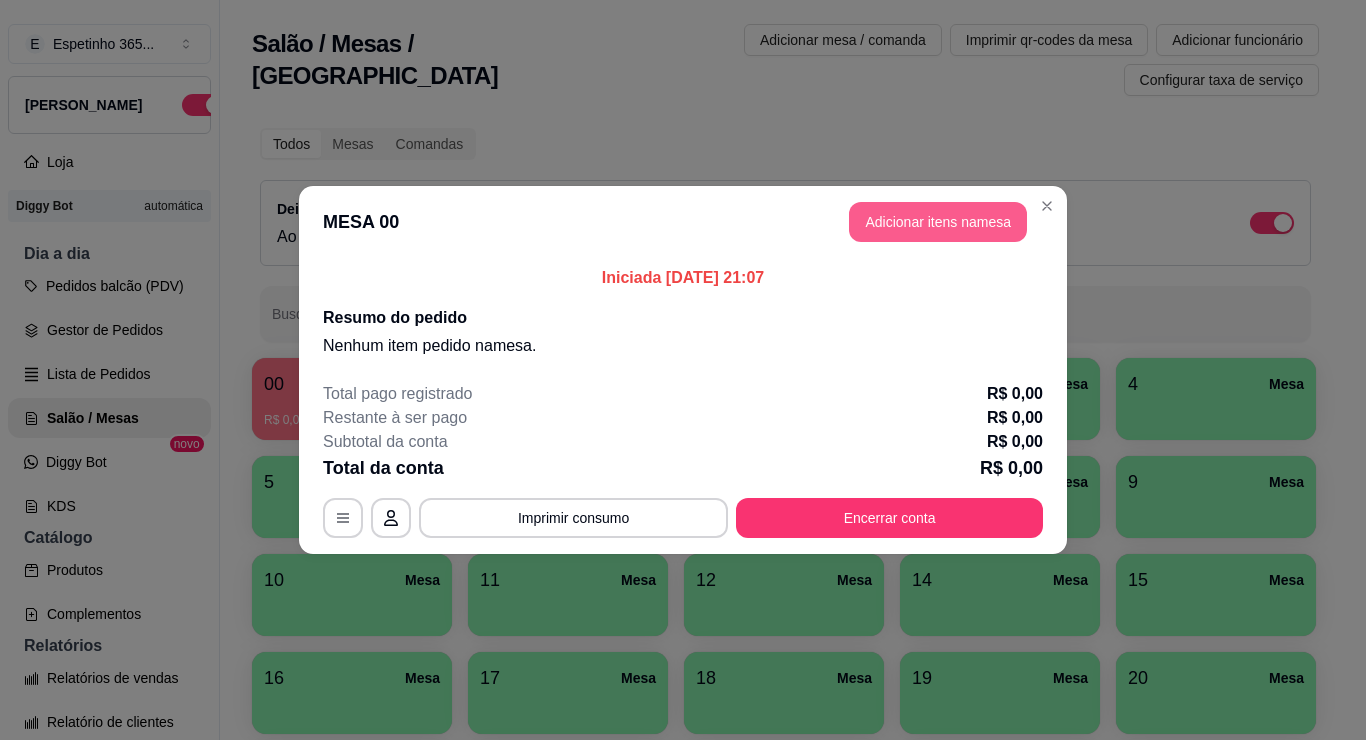 click on "Adicionar itens na  mesa" at bounding box center [938, 222] 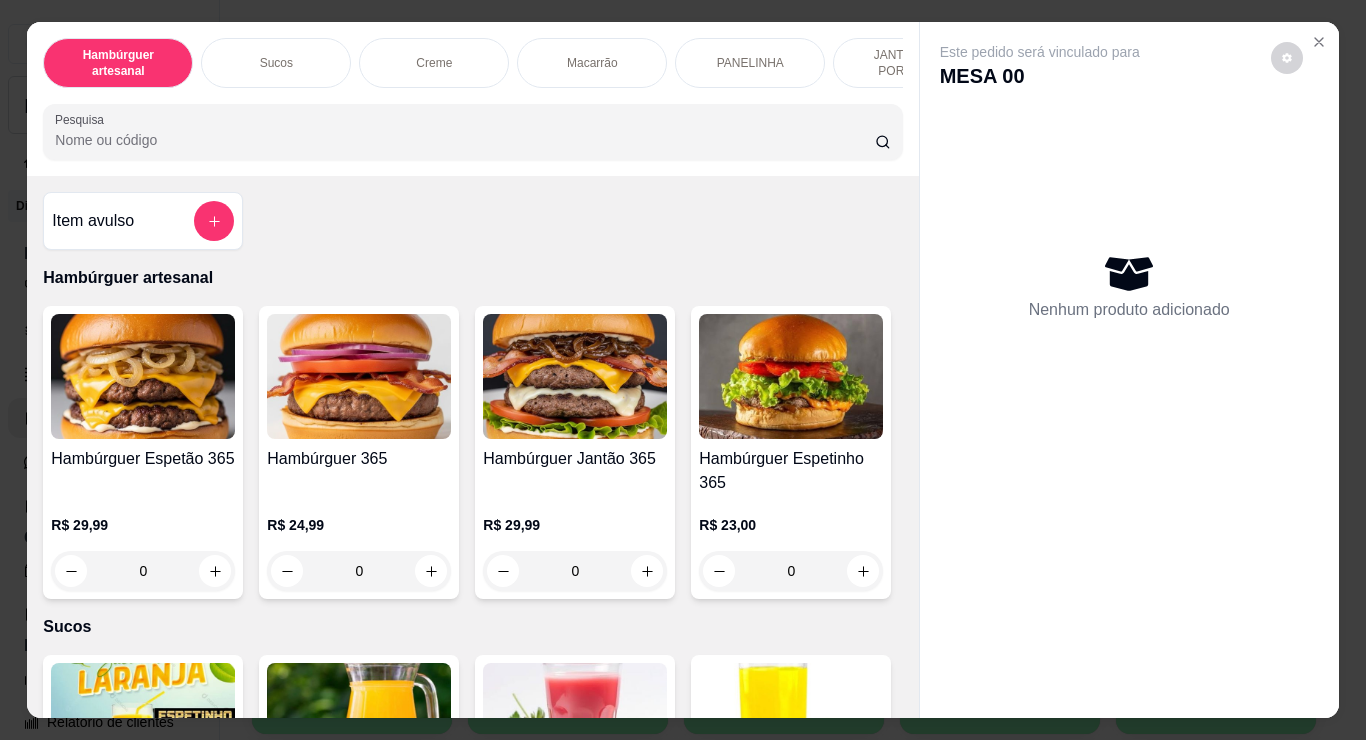 scroll, scrollTop: 49, scrollLeft: 0, axis: vertical 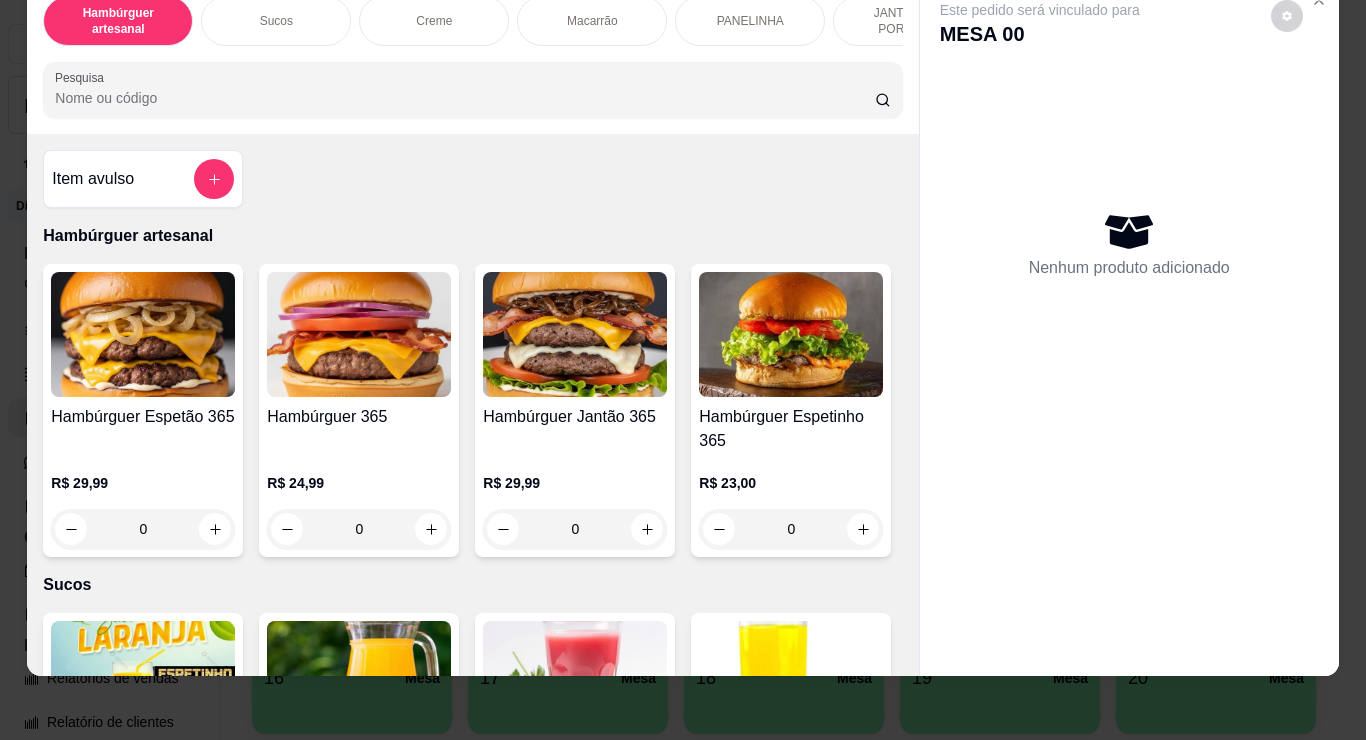 click on "Hambúrguer Espetão 365   R$ 29,99 0 Hambúrguer 365    R$ 24,99 0  Hambúrguer Jantão 365   R$ 29,99 0 [PERSON_NAME] 365    R$ 23,00 0" at bounding box center [472, 410] 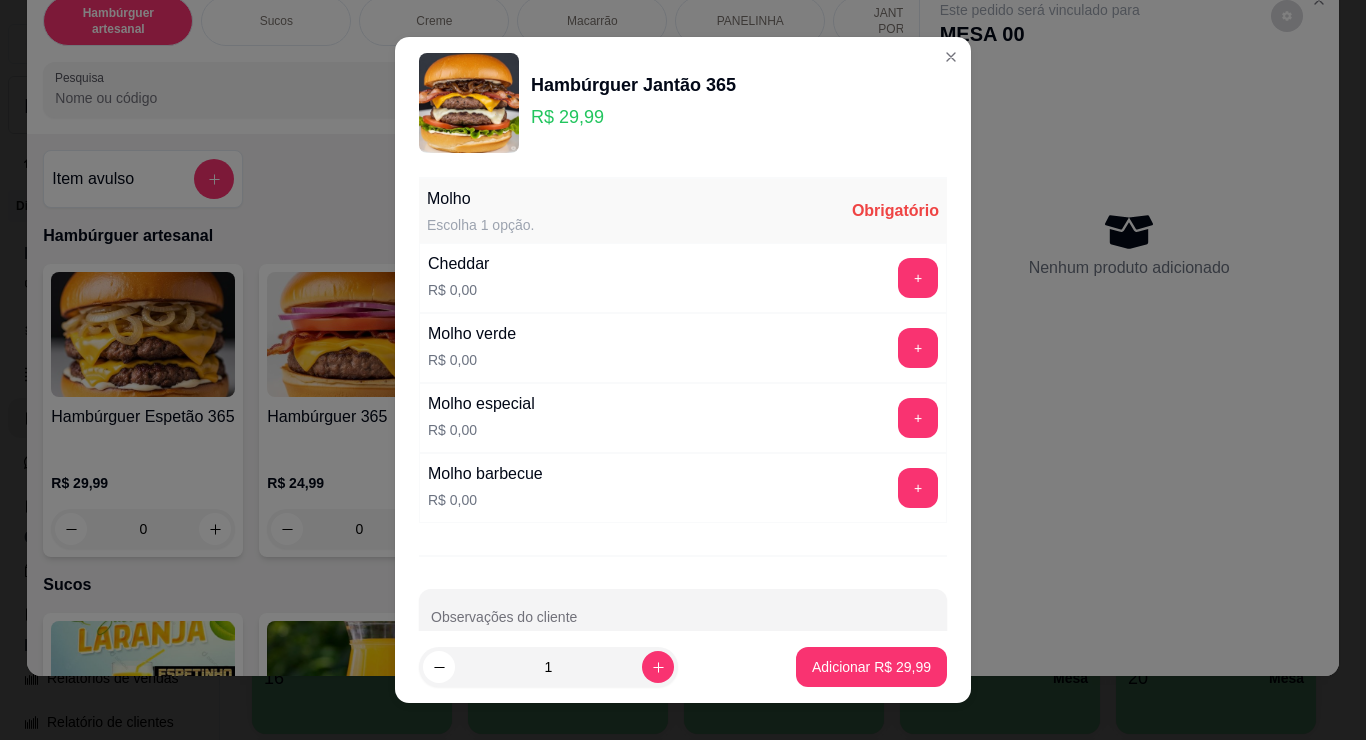 click on "Molho especial  R$ 0,00 +" at bounding box center [683, 418] 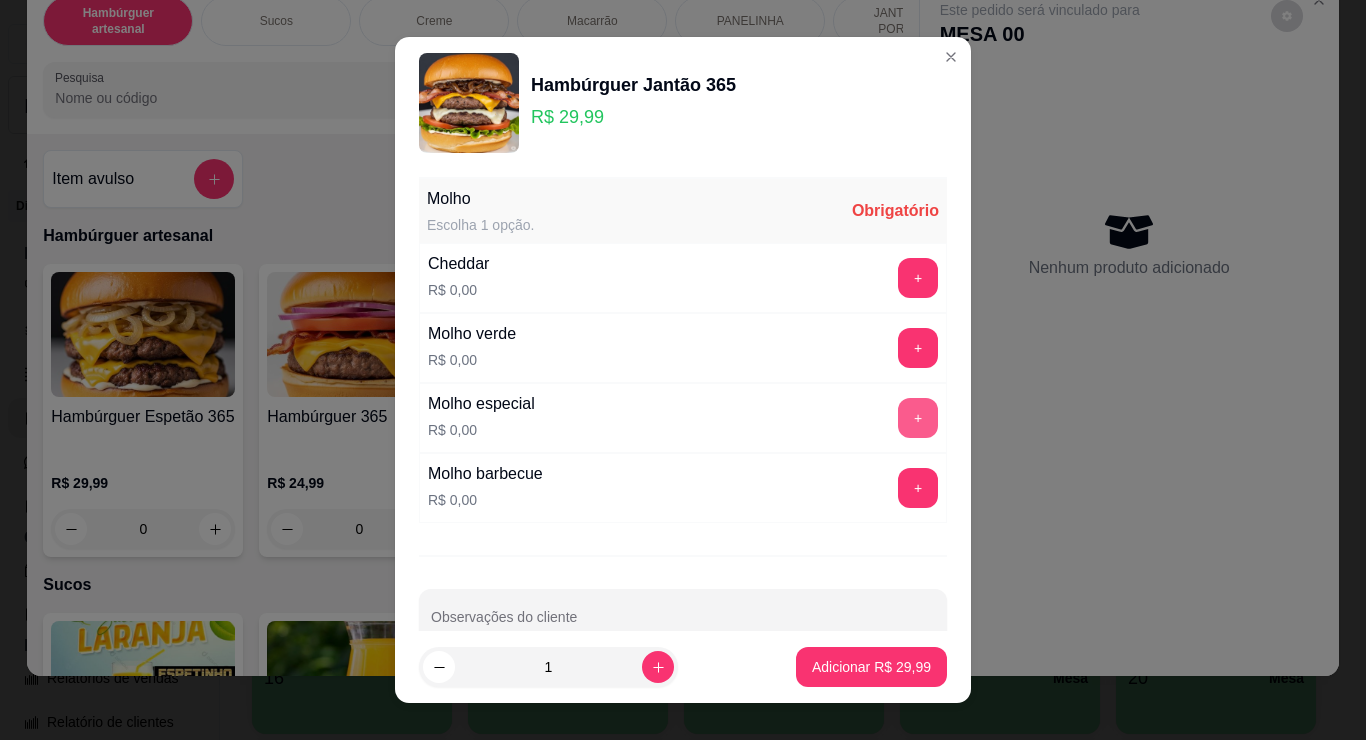 click on "+" at bounding box center (918, 418) 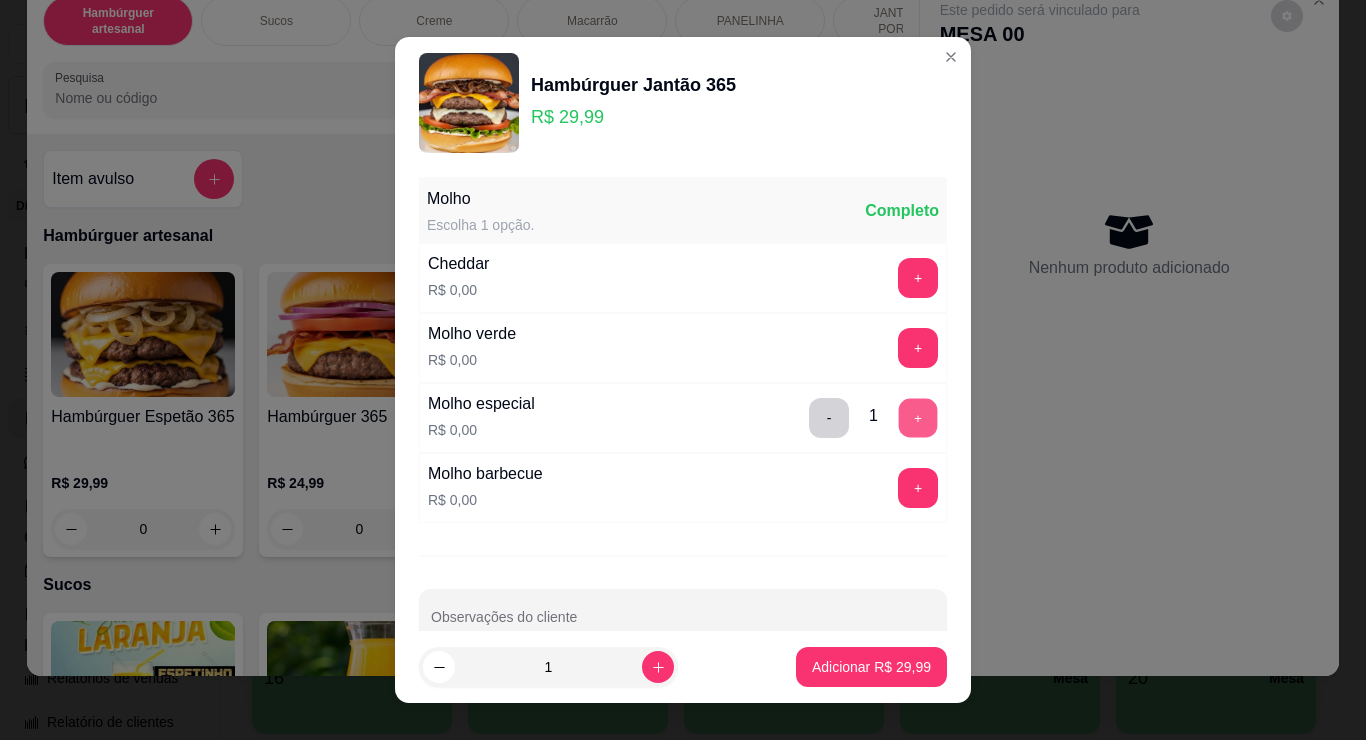 click on "+" at bounding box center (918, 418) 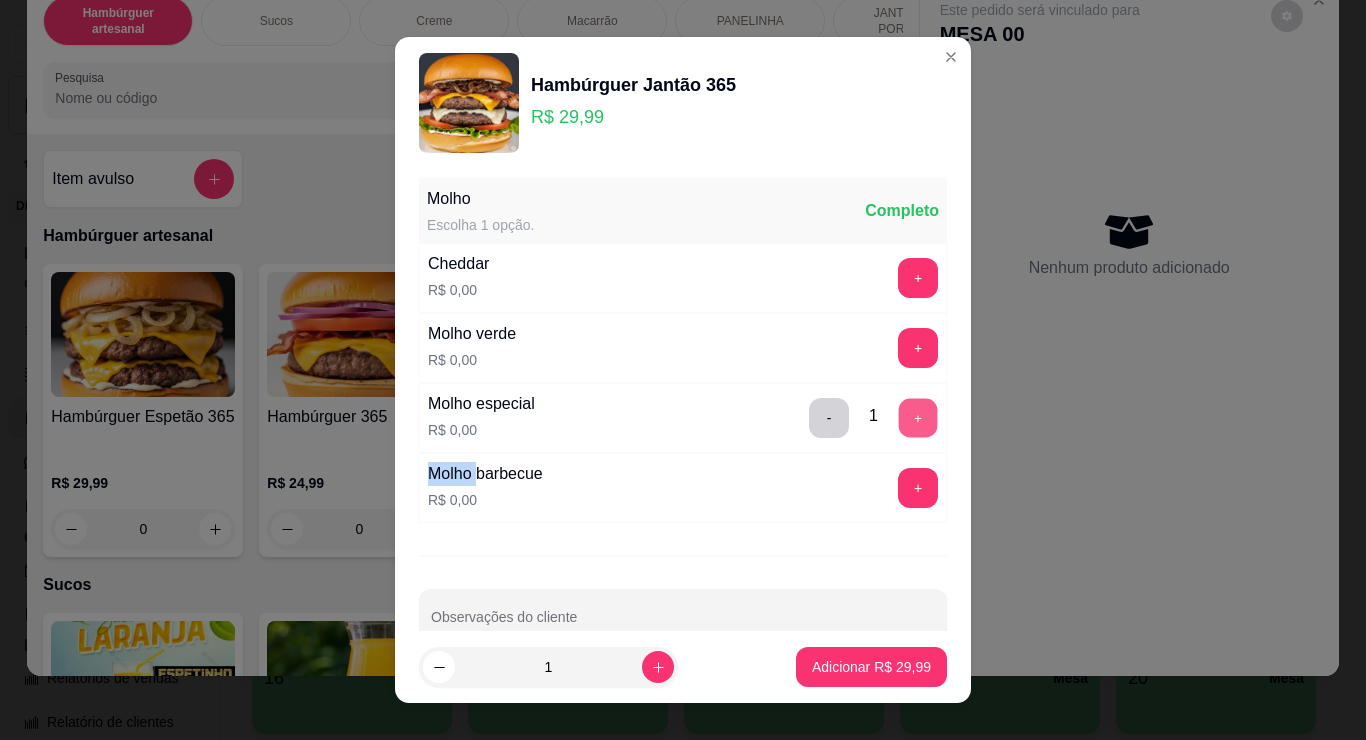 click on "- 1 +" at bounding box center (873, 418) 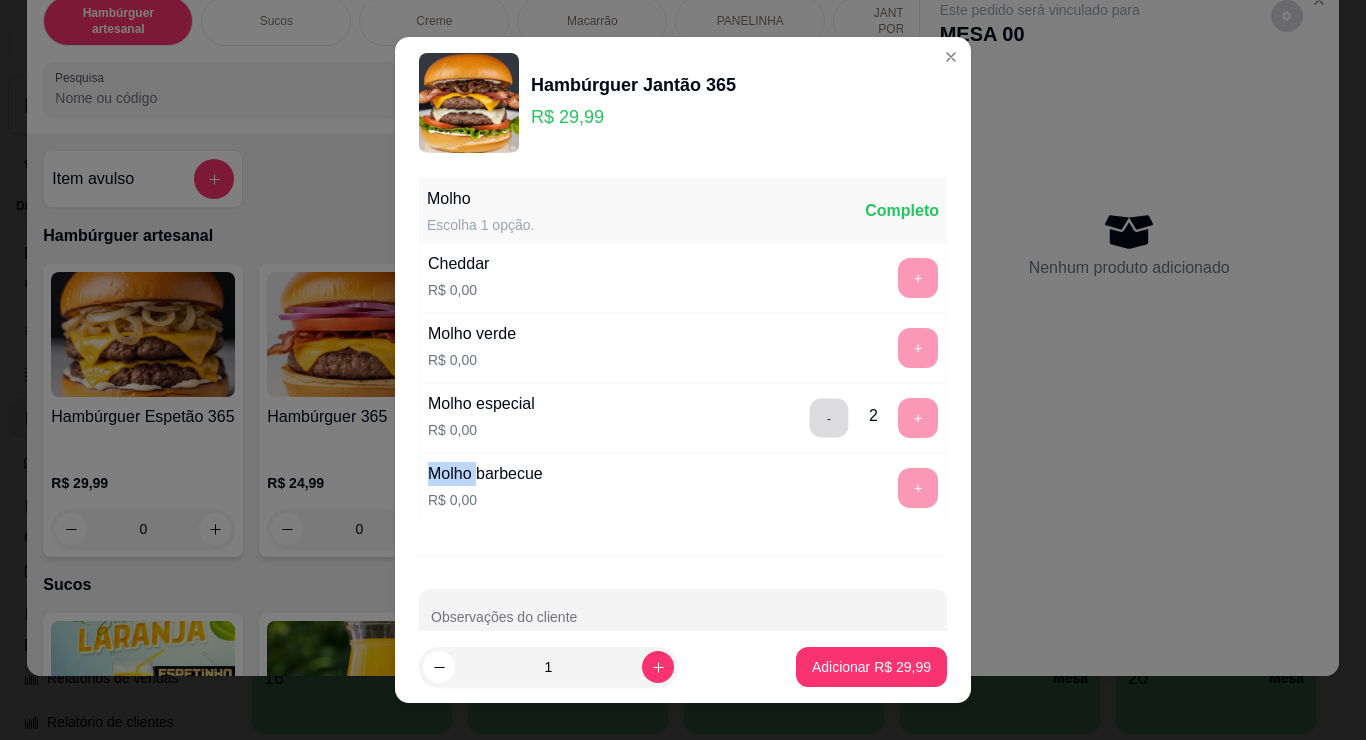 click on "-" at bounding box center [829, 418] 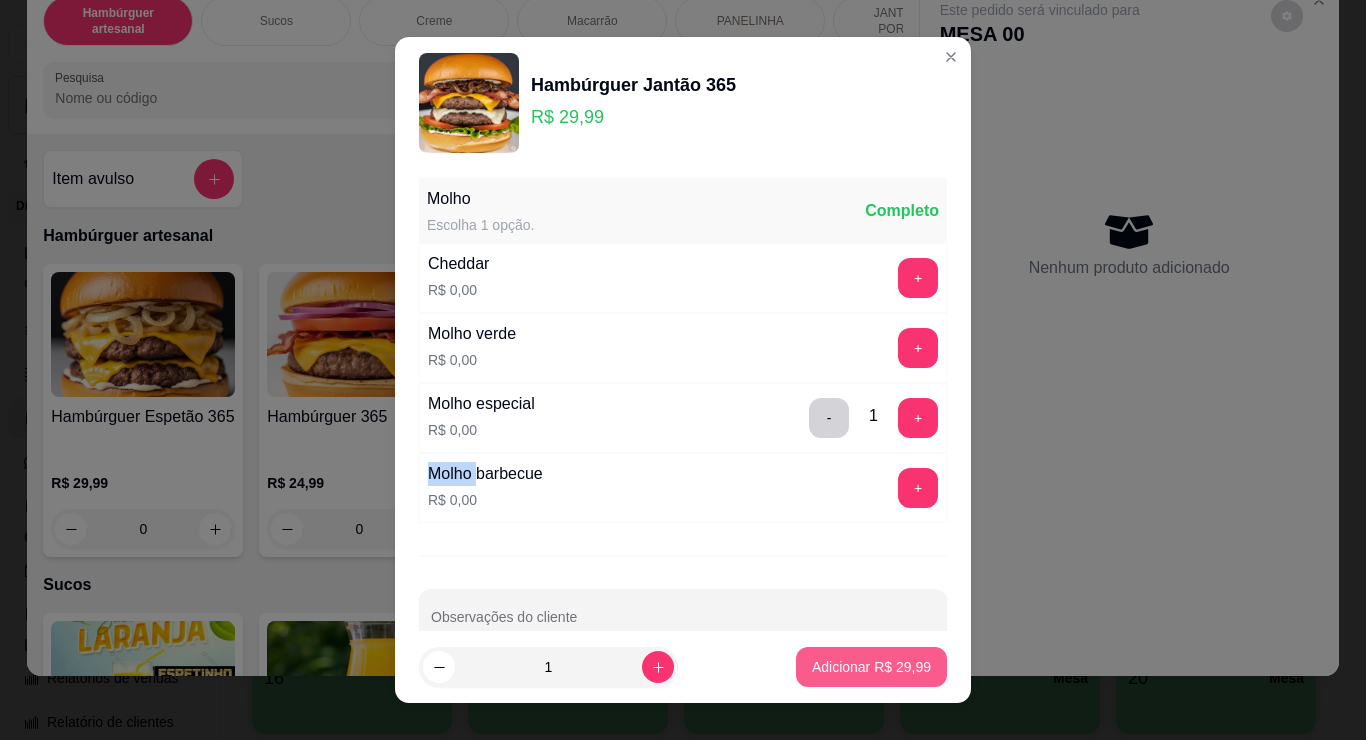 click on "Adicionar   R$ 29,99" at bounding box center [871, 667] 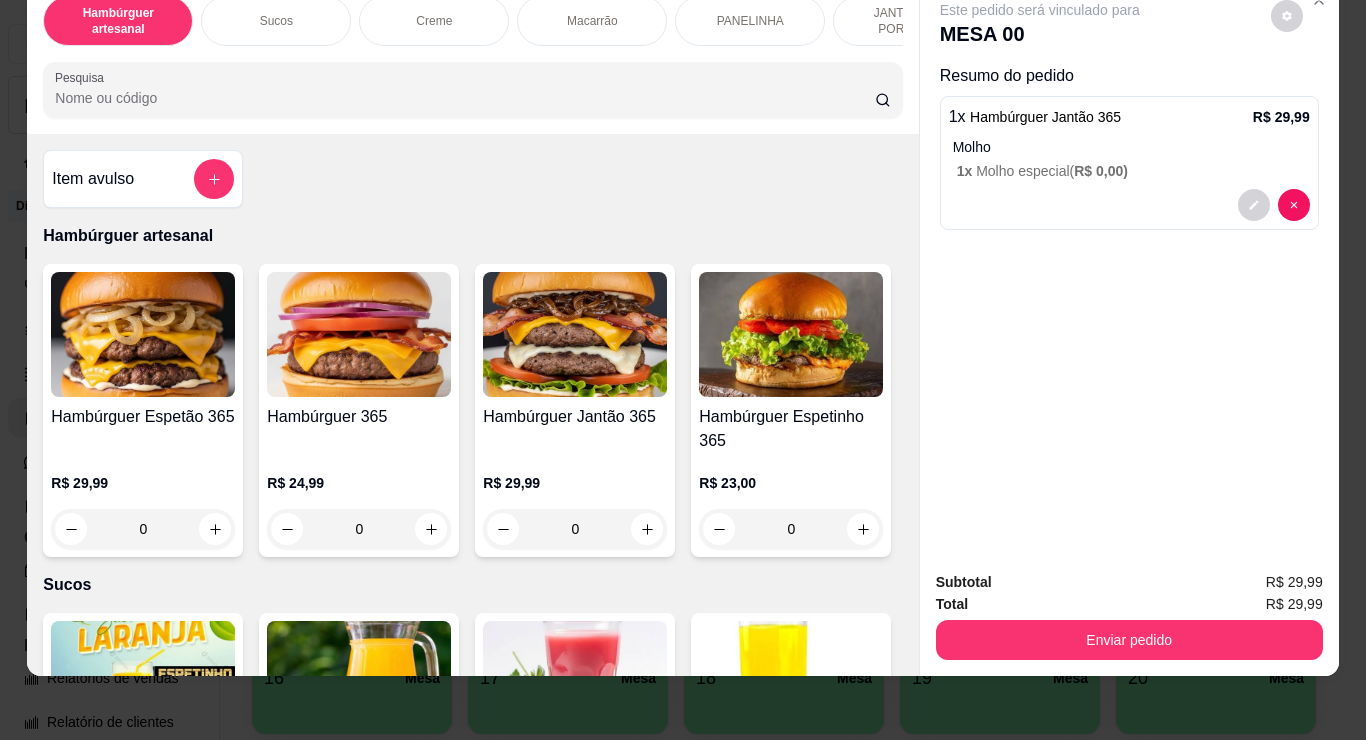 click on "0" at bounding box center (575, 529) 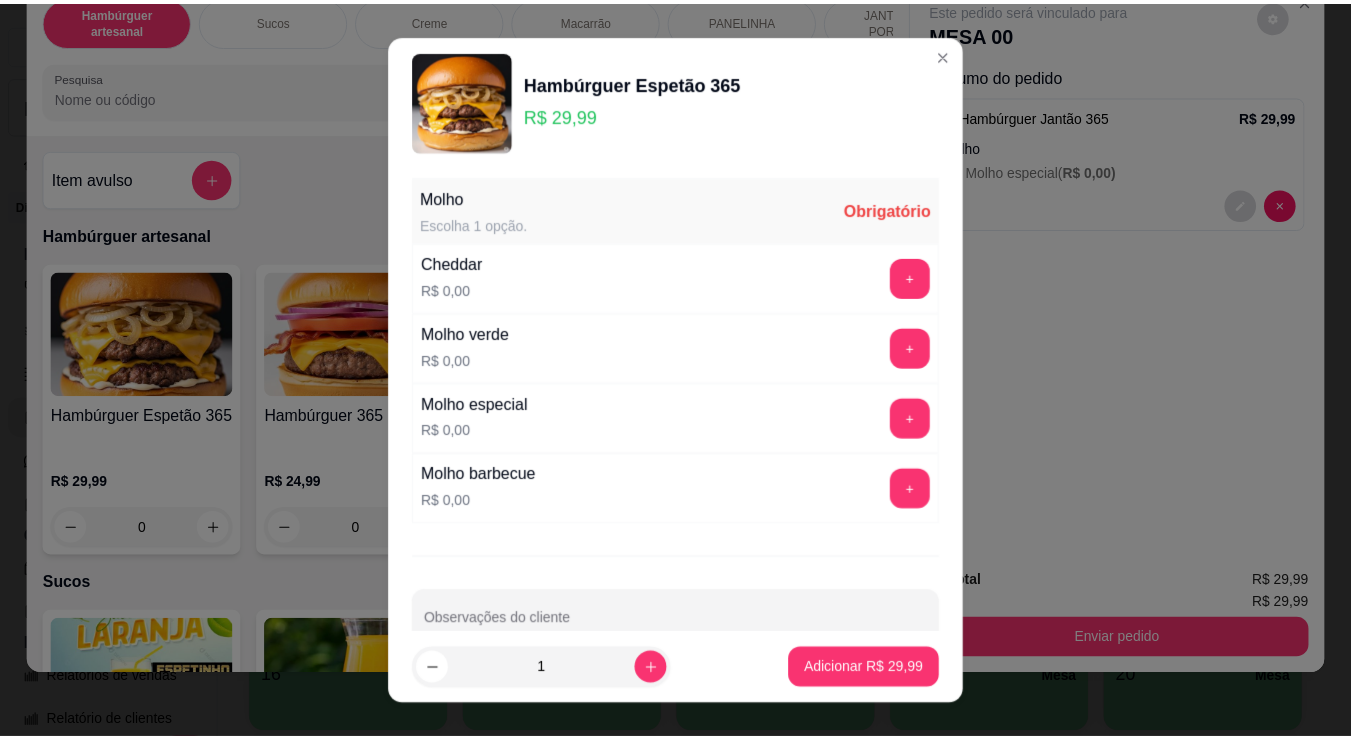 scroll, scrollTop: 15, scrollLeft: 0, axis: vertical 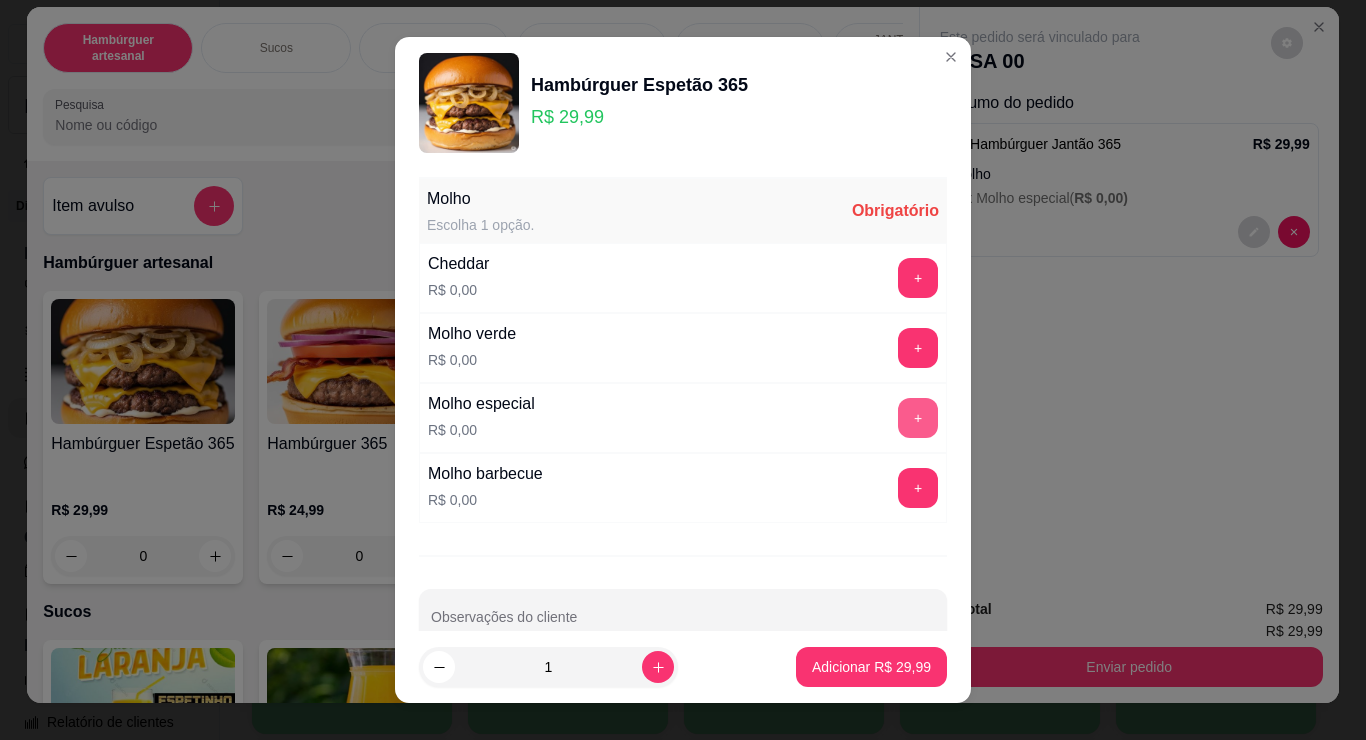 click on "+" at bounding box center [918, 418] 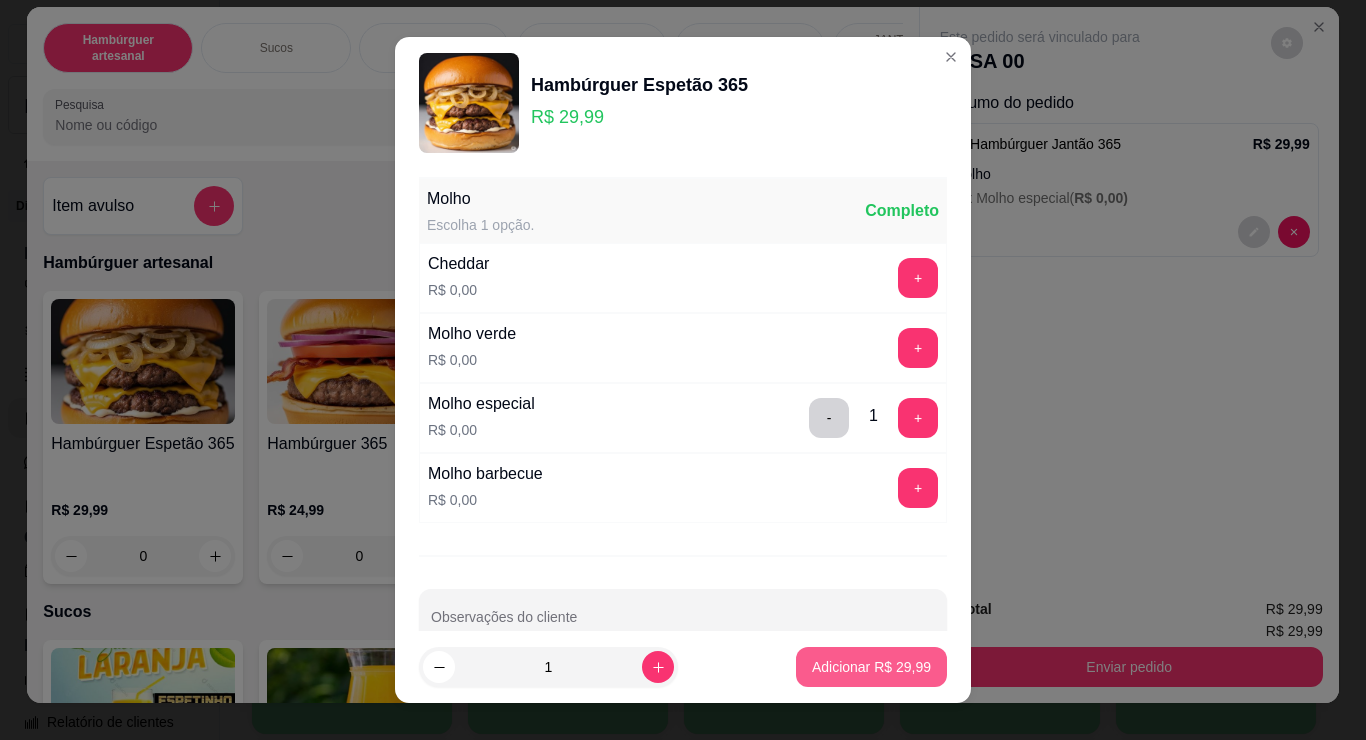 click on "Adicionar   R$ 29,99" at bounding box center [871, 667] 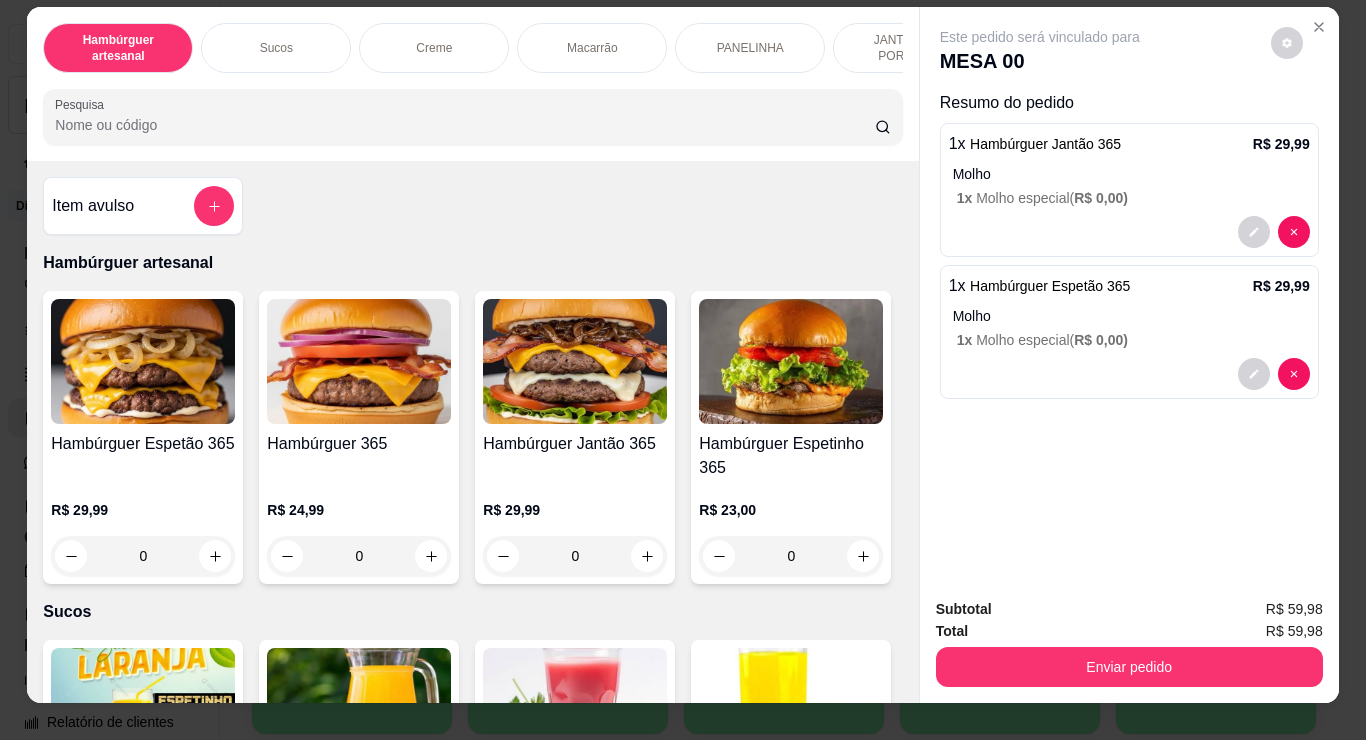 click on "Enviar pedido" at bounding box center [1129, 664] 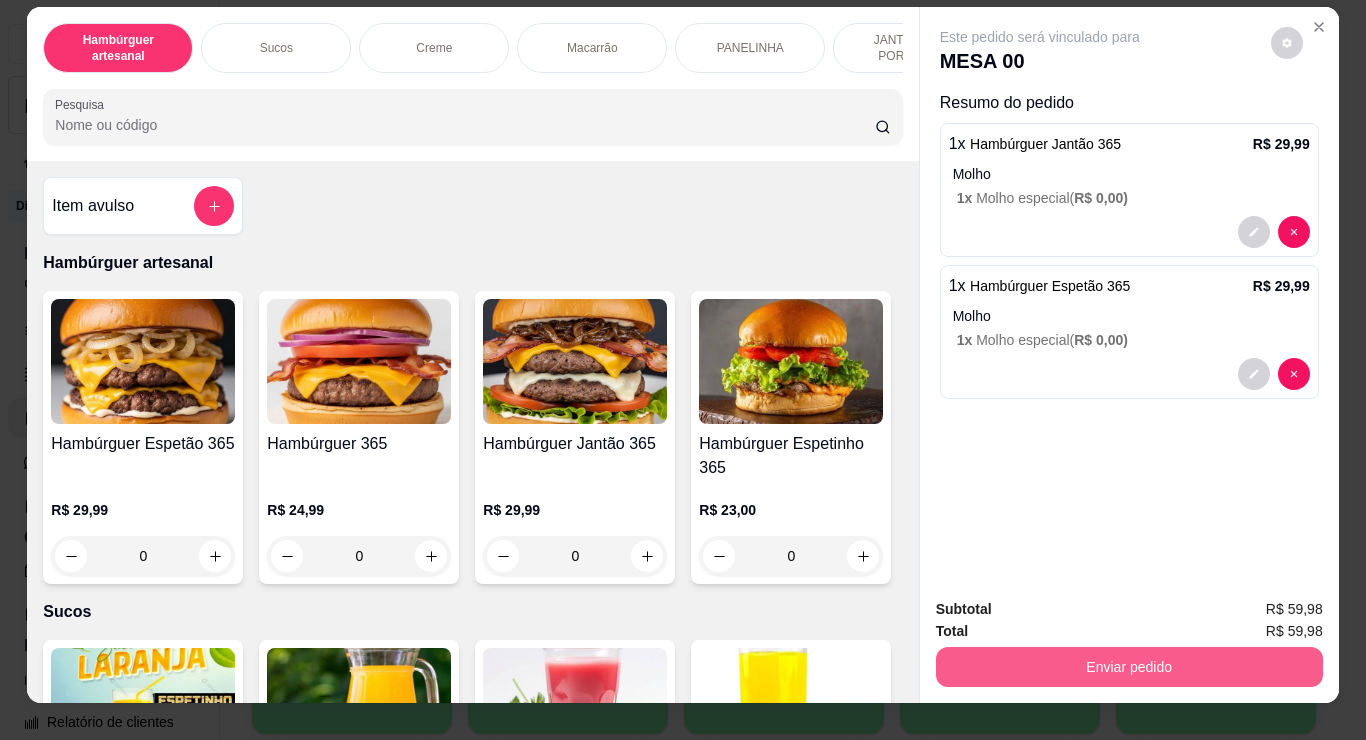 click on "Enviar pedido" at bounding box center [1129, 667] 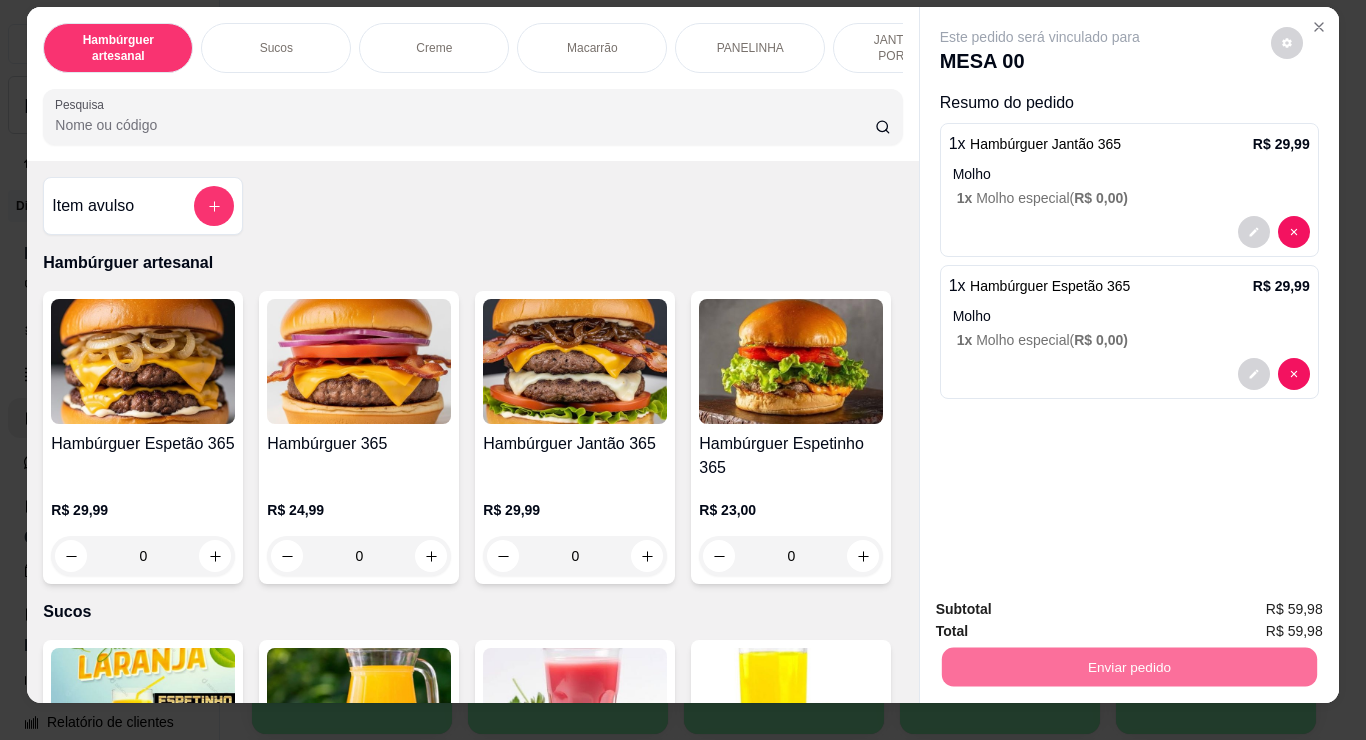 click on "Não registrar e enviar pedido" at bounding box center [1063, 610] 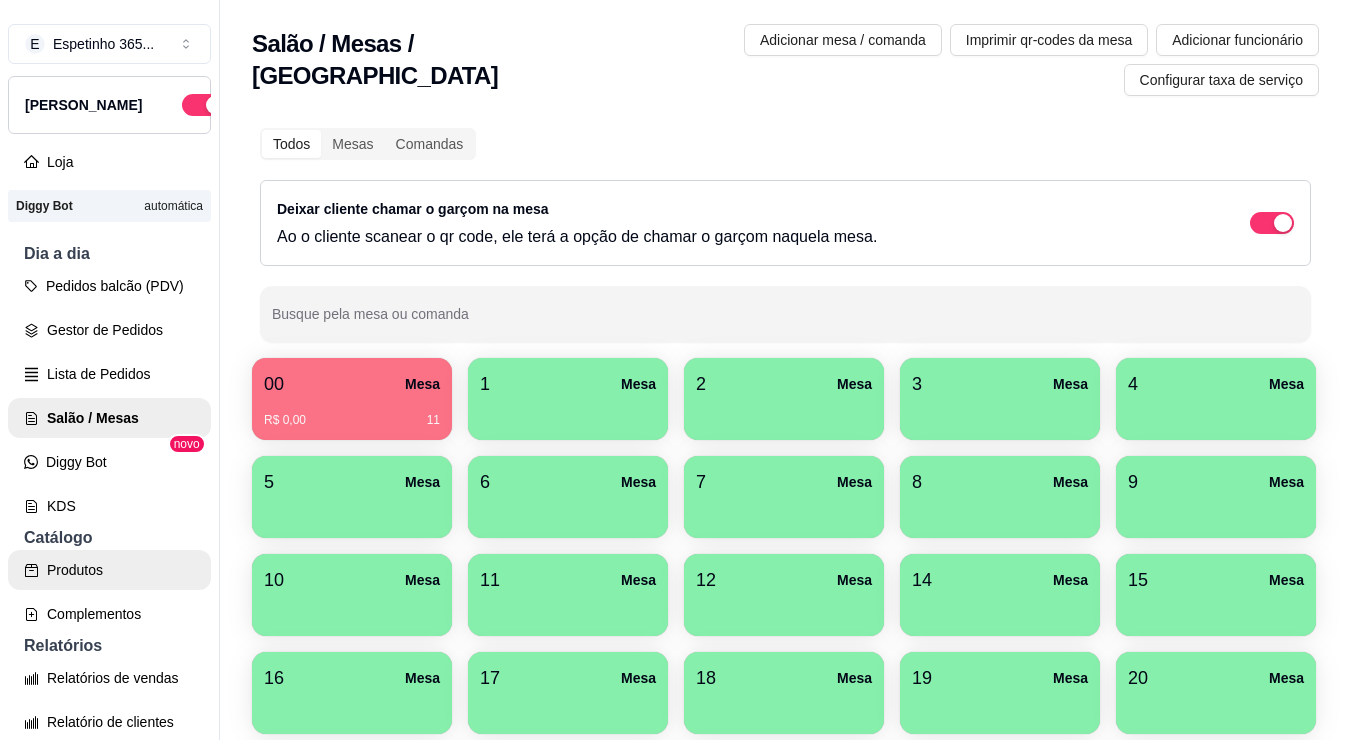 click on "Produtos" at bounding box center (109, 570) 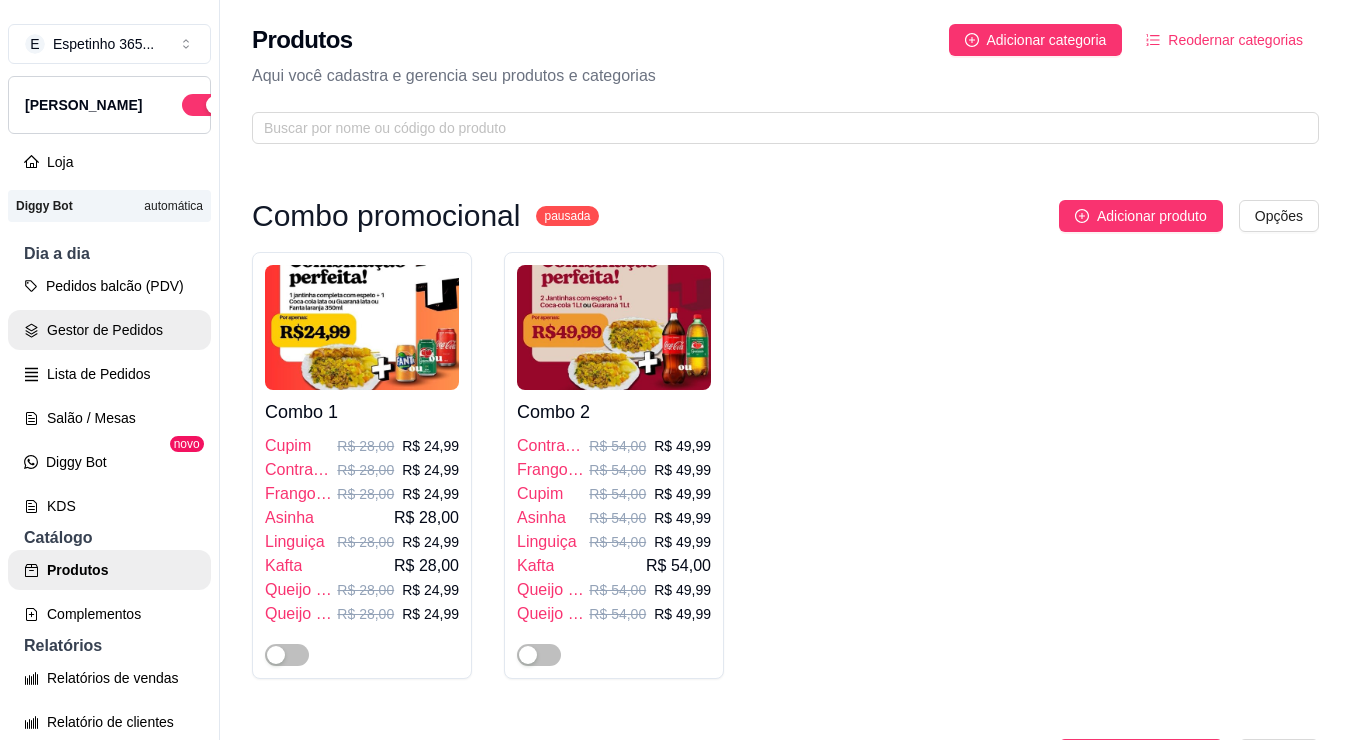 click on "Gestor de Pedidos" at bounding box center (109, 330) 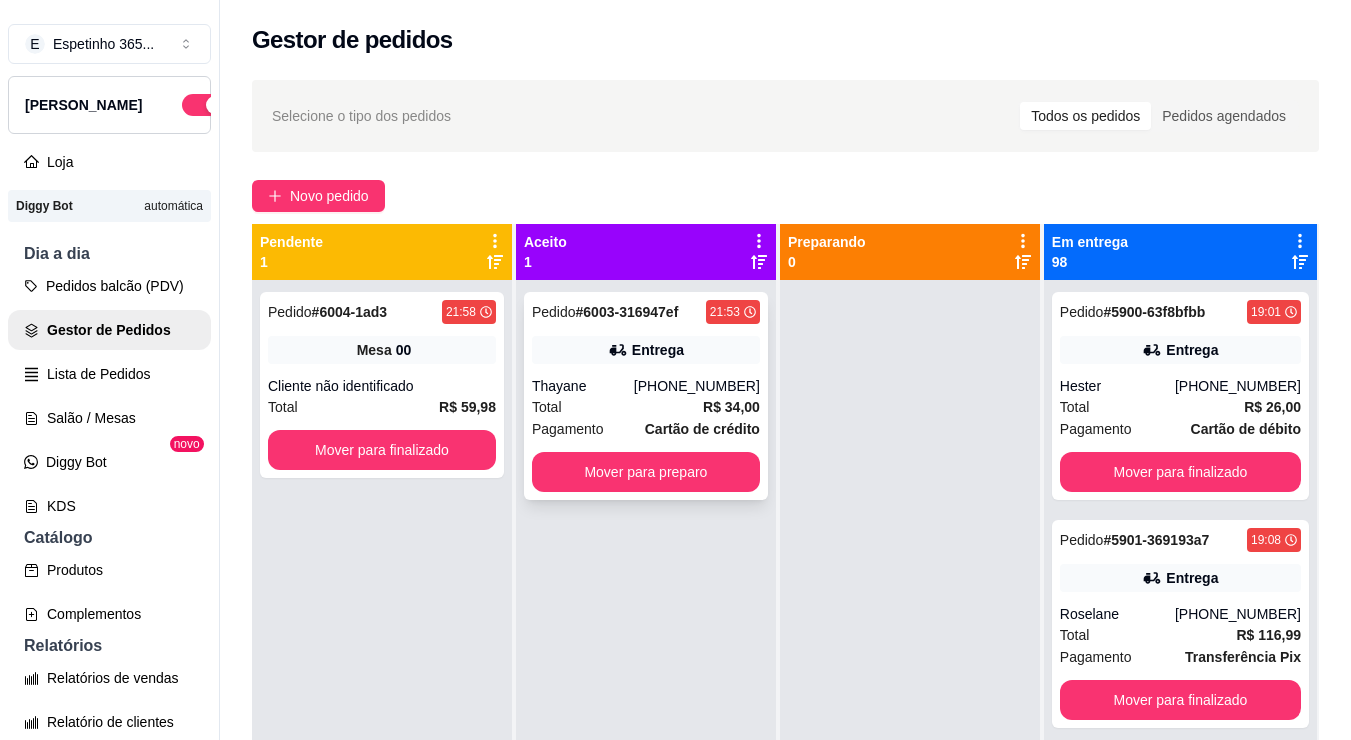 click on "[PHONE_NUMBER]" at bounding box center (697, 386) 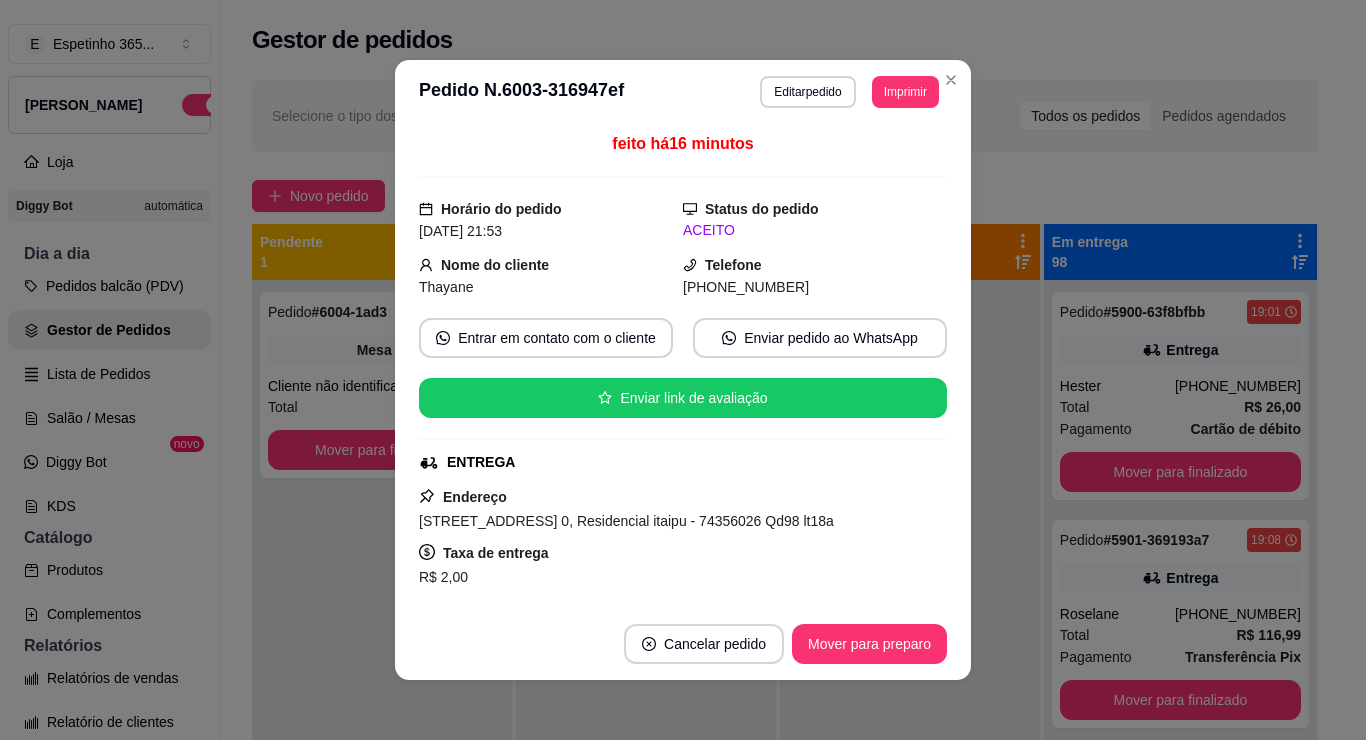 click on "Cancelar pedido" at bounding box center (704, 644) 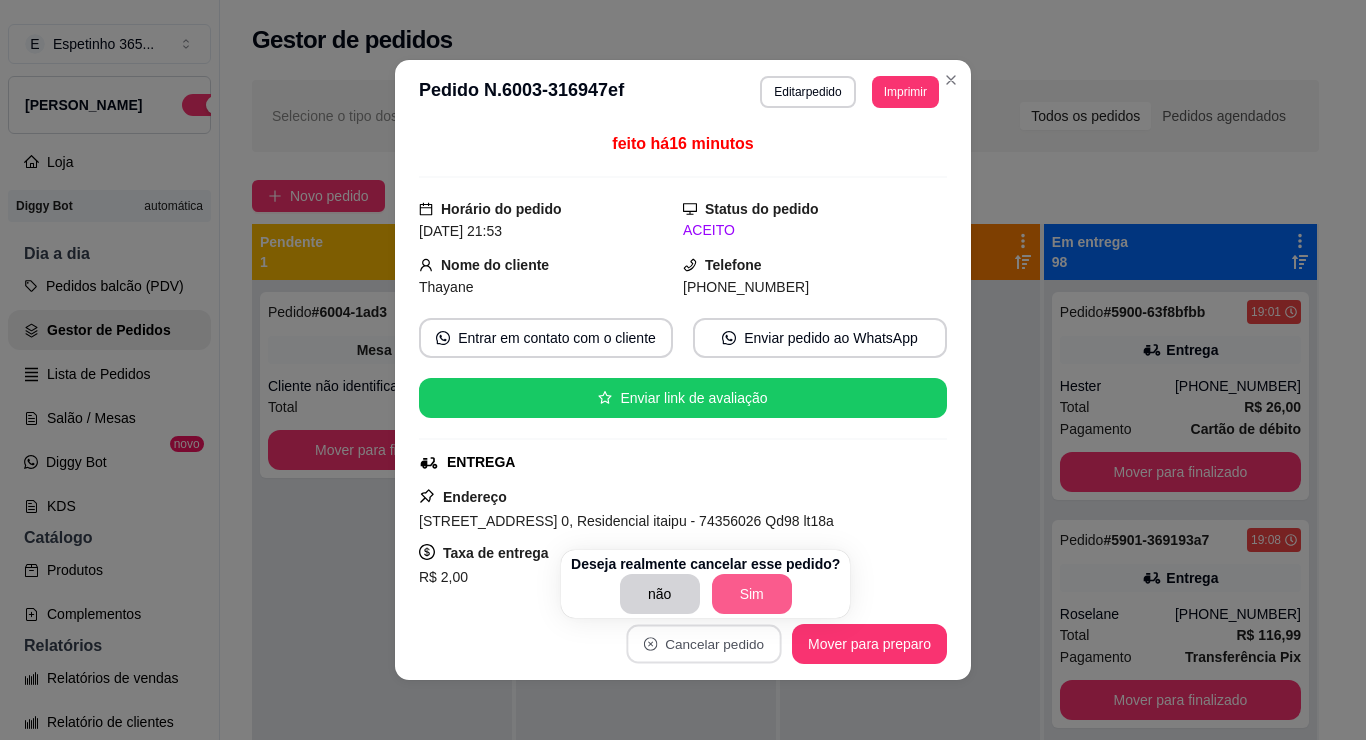 click on "Sim" at bounding box center (752, 594) 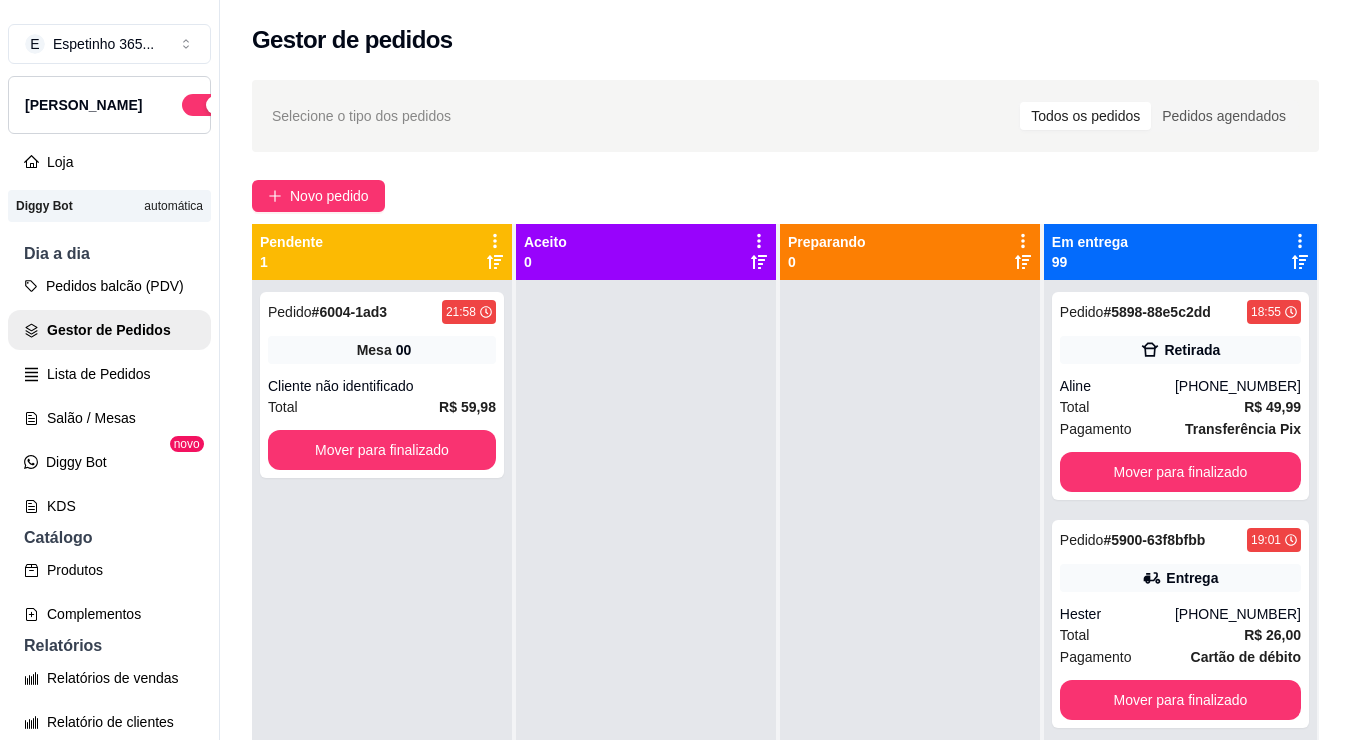 scroll, scrollTop: 100, scrollLeft: 0, axis: vertical 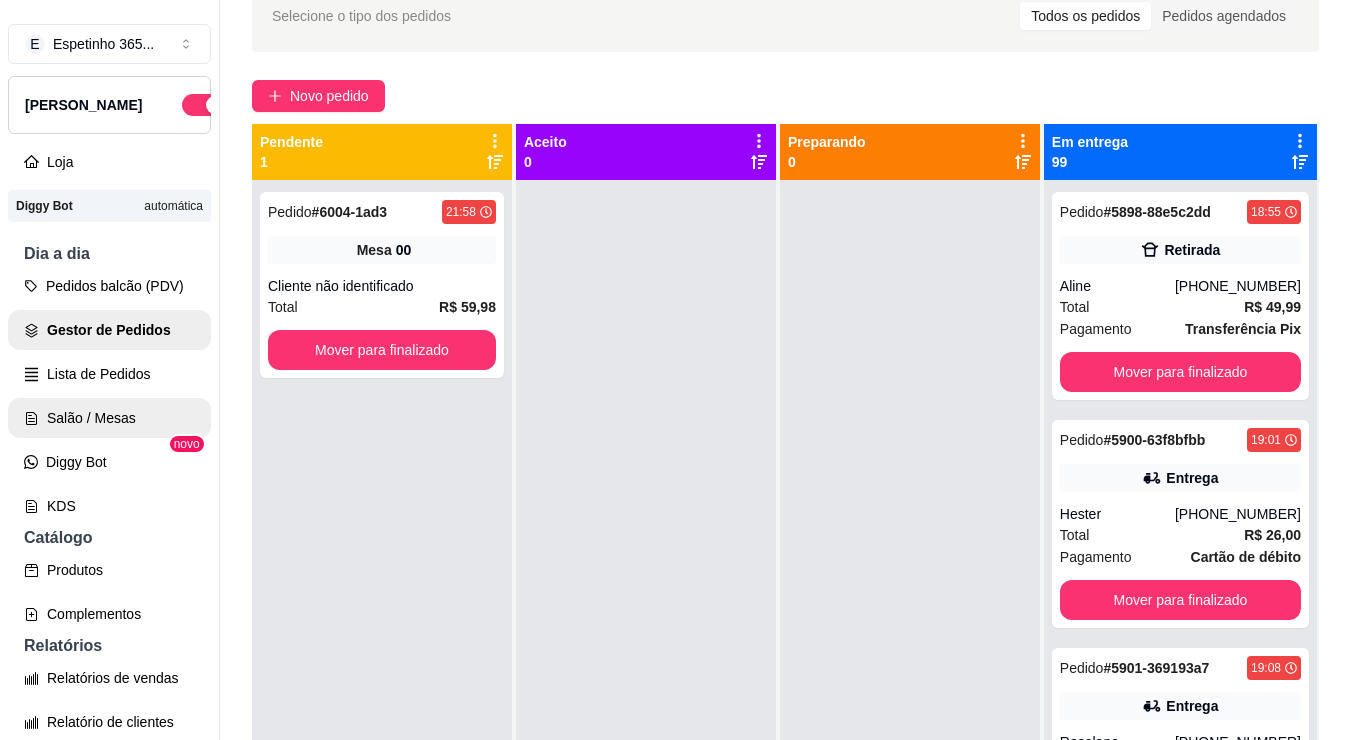 click on "Salão / Mesas" at bounding box center [109, 418] 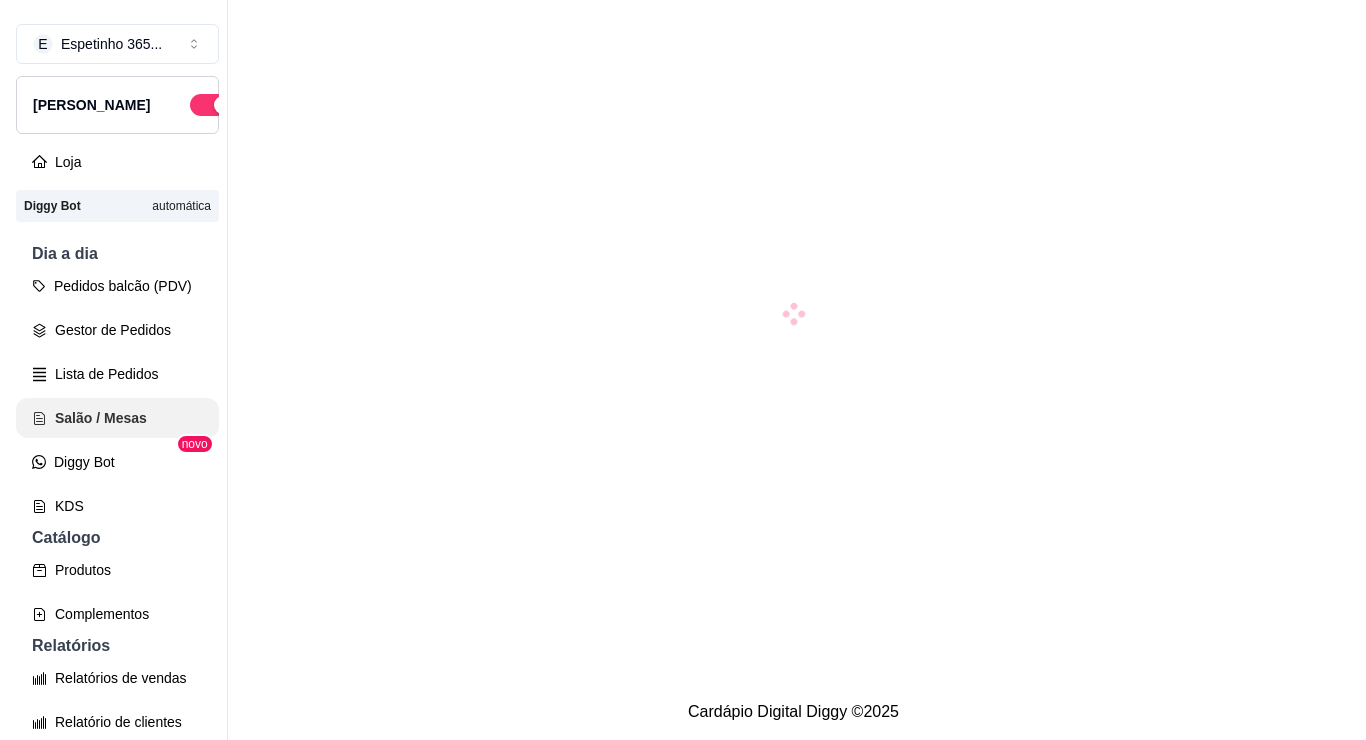 scroll, scrollTop: 0, scrollLeft: 0, axis: both 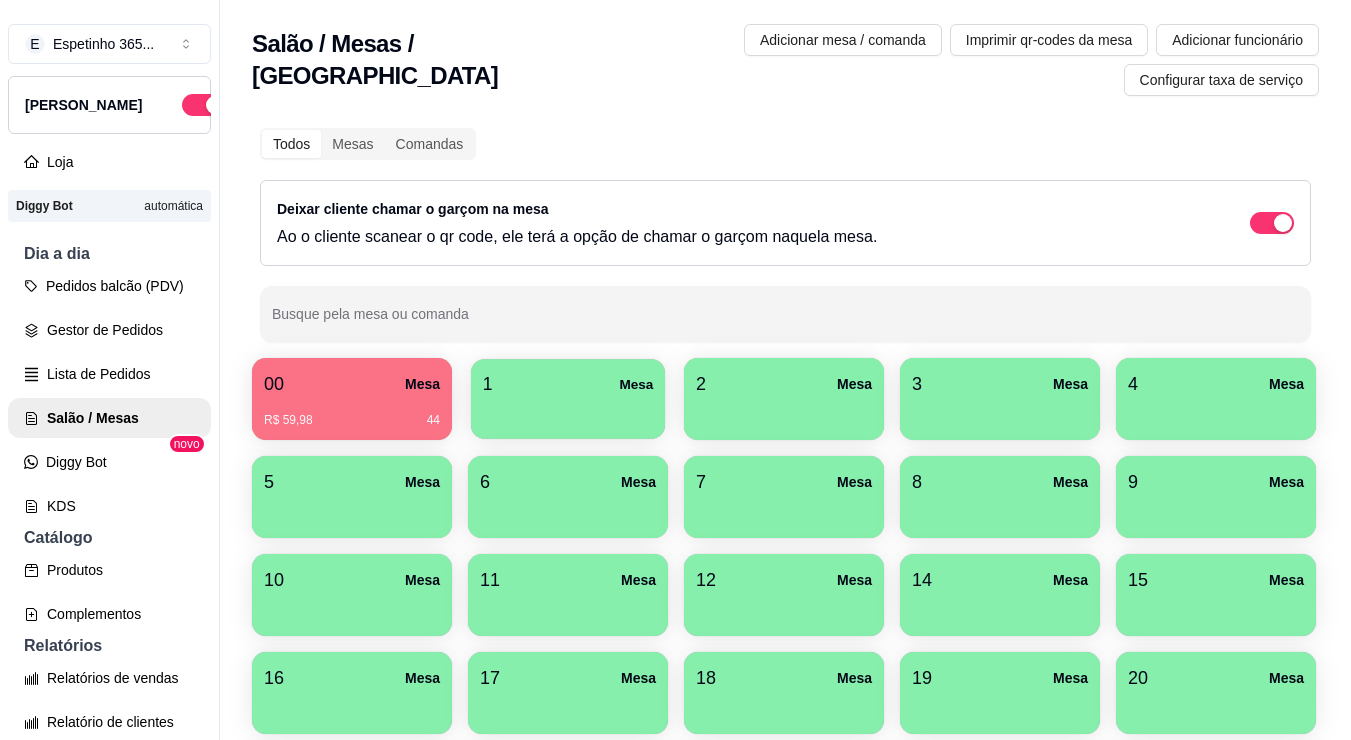 click at bounding box center (568, 412) 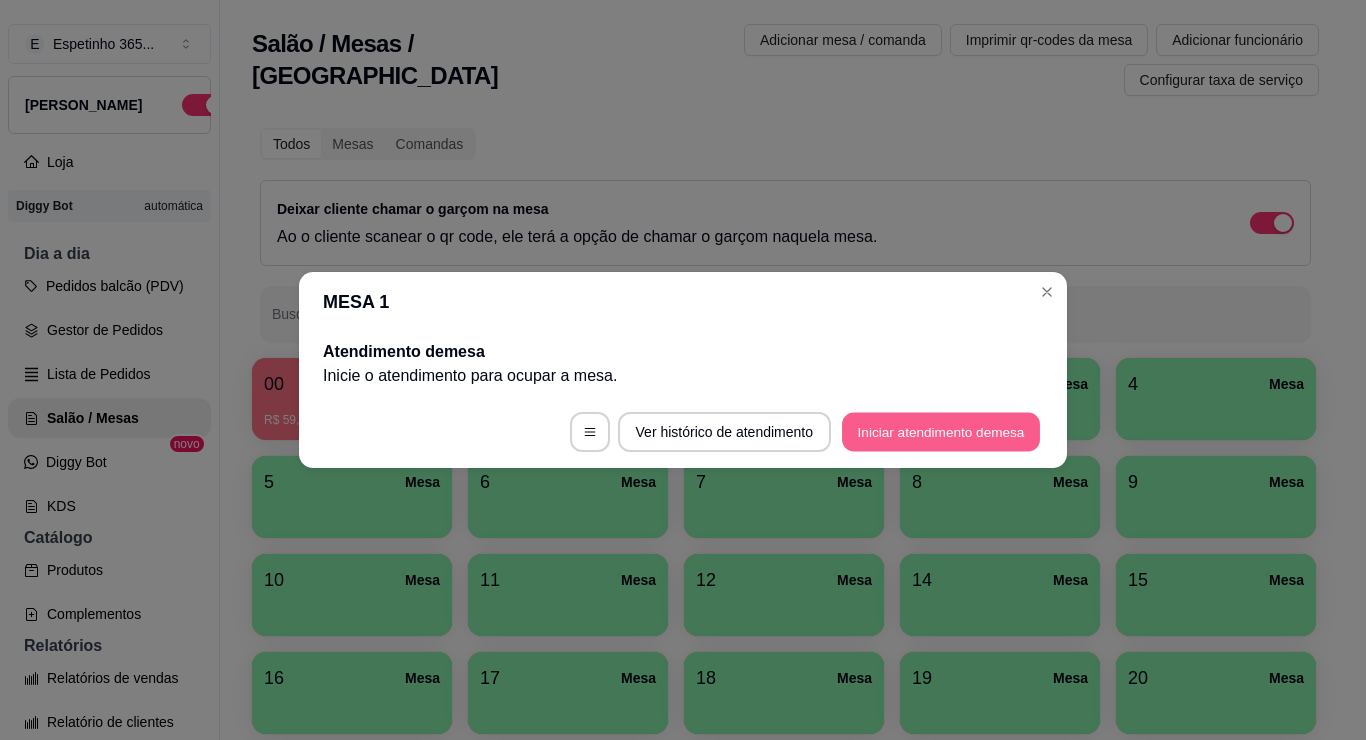 click on "Iniciar atendimento de  mesa" at bounding box center [941, 432] 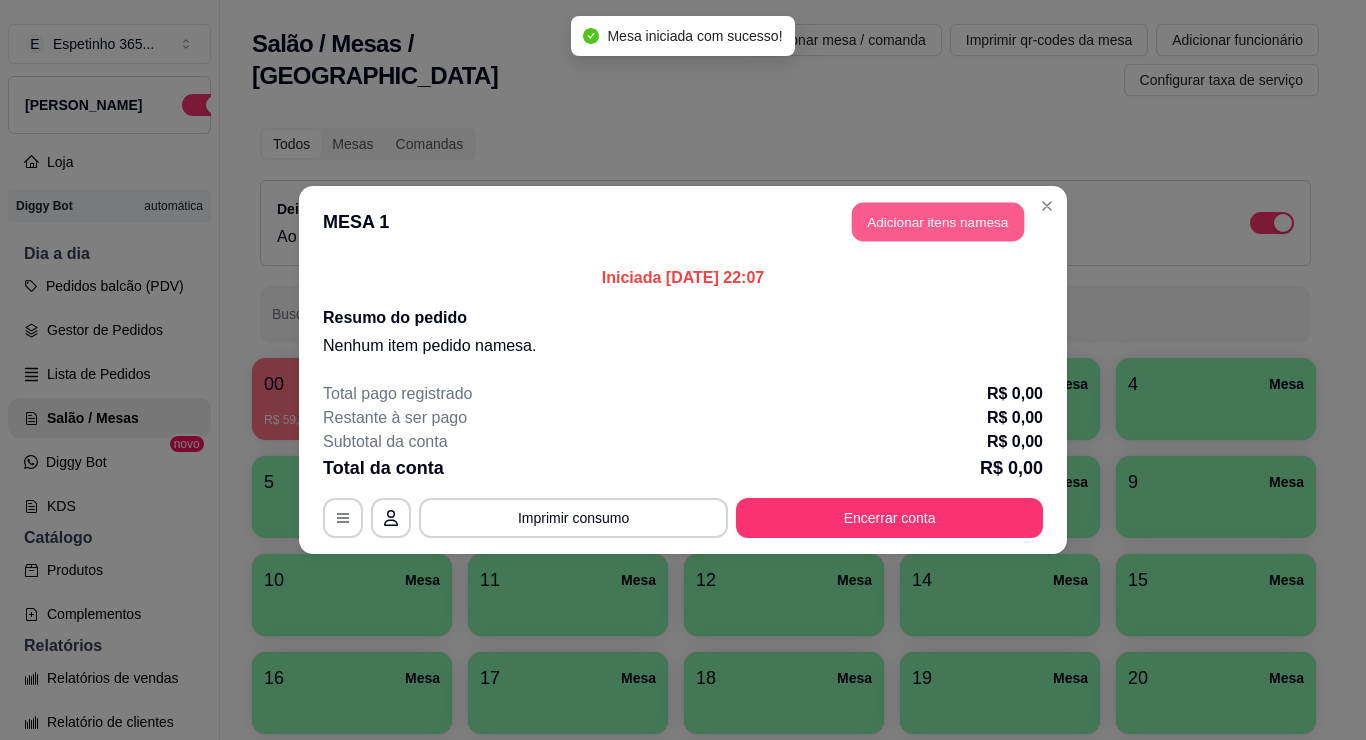 click on "Adicionar itens na  mesa" at bounding box center (938, 222) 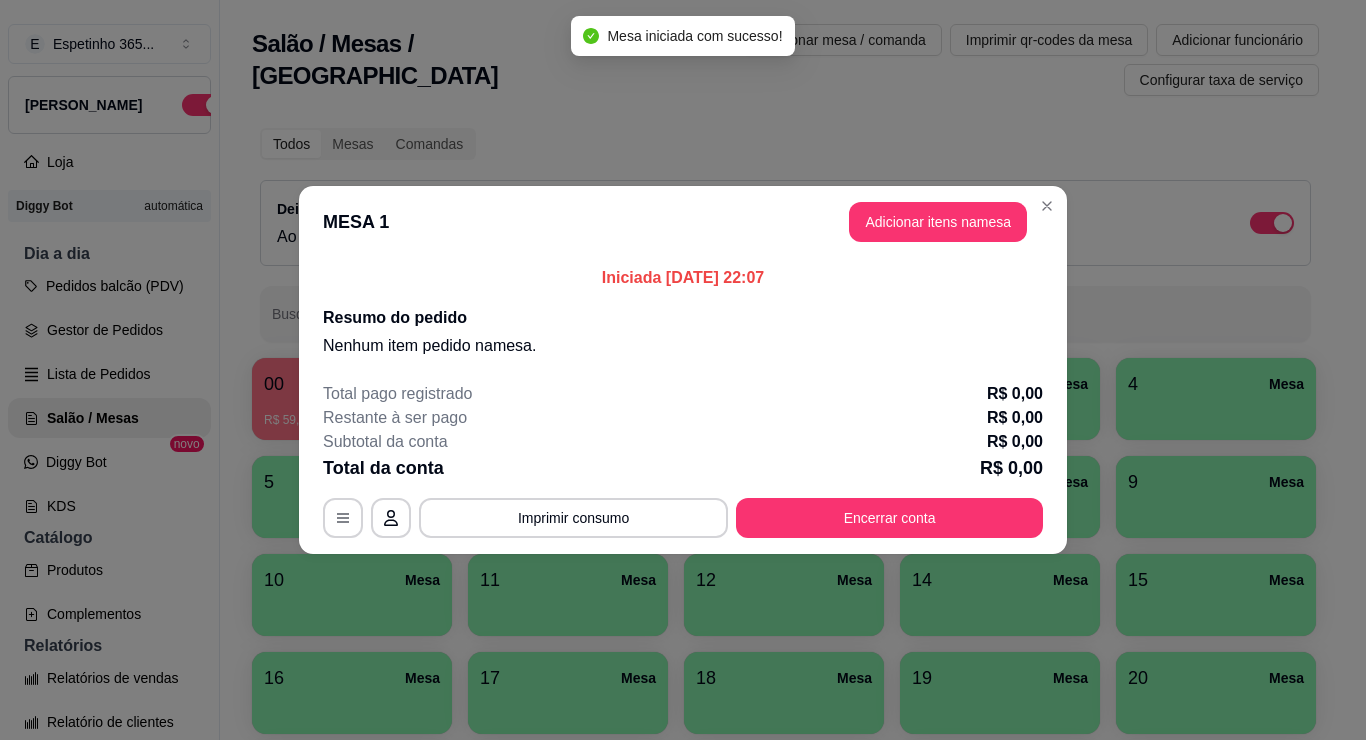 click on "Este pedido será vinculado para   MESA 1 Nenhum produto adicionado" at bounding box center (1129, 354) 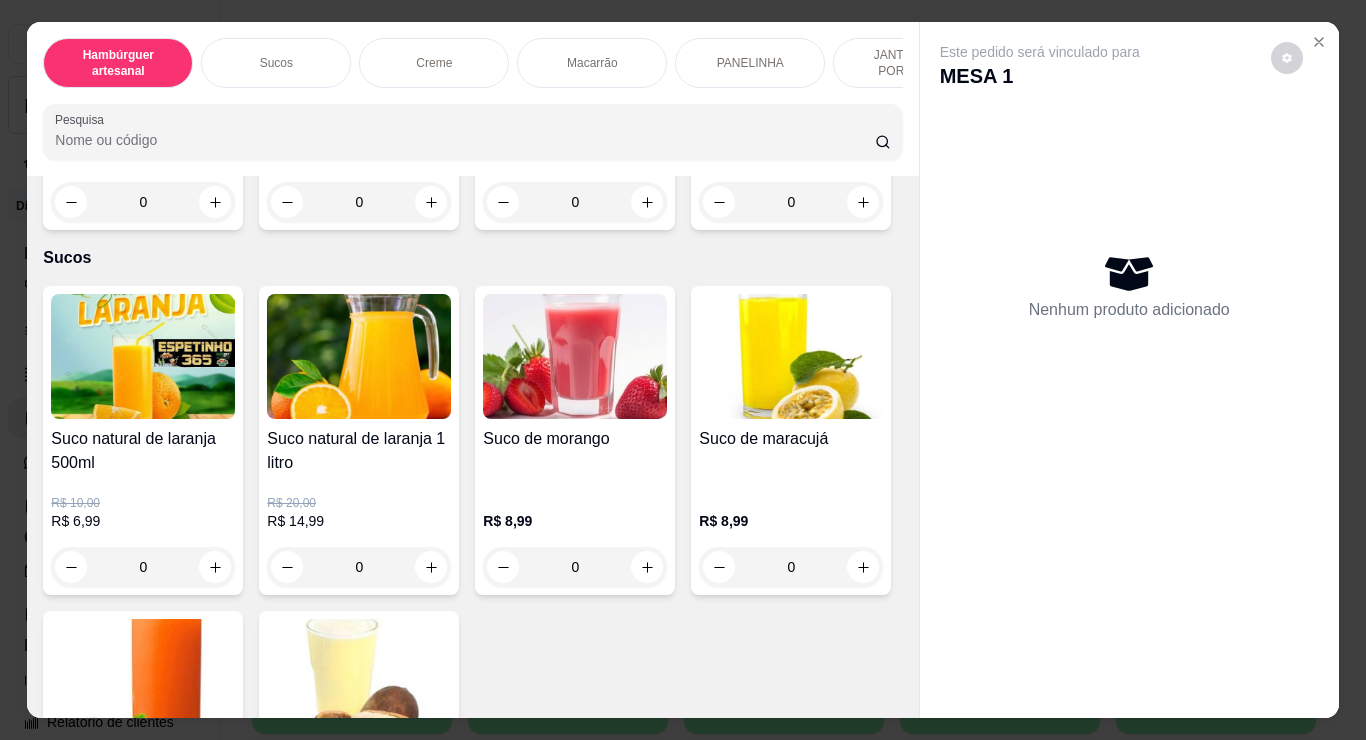 scroll, scrollTop: 200, scrollLeft: 0, axis: vertical 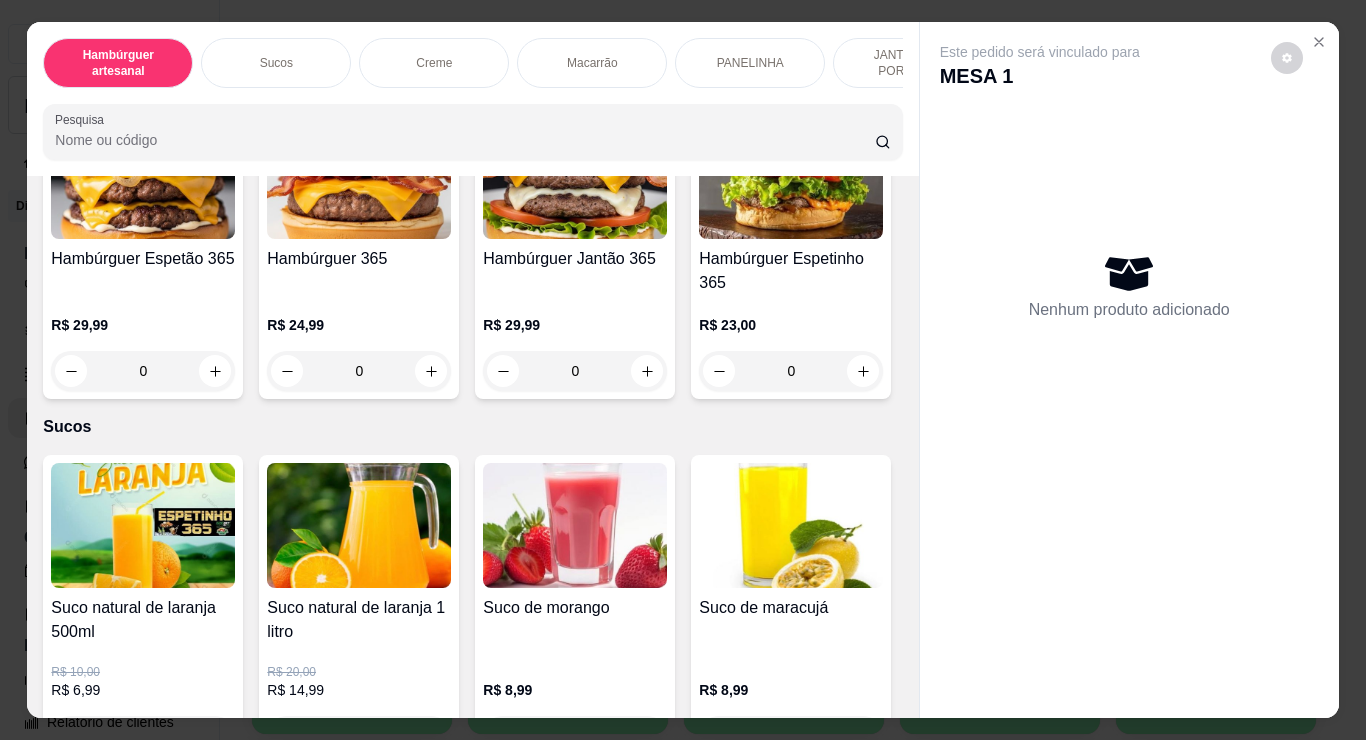 click at bounding box center (791, 176) 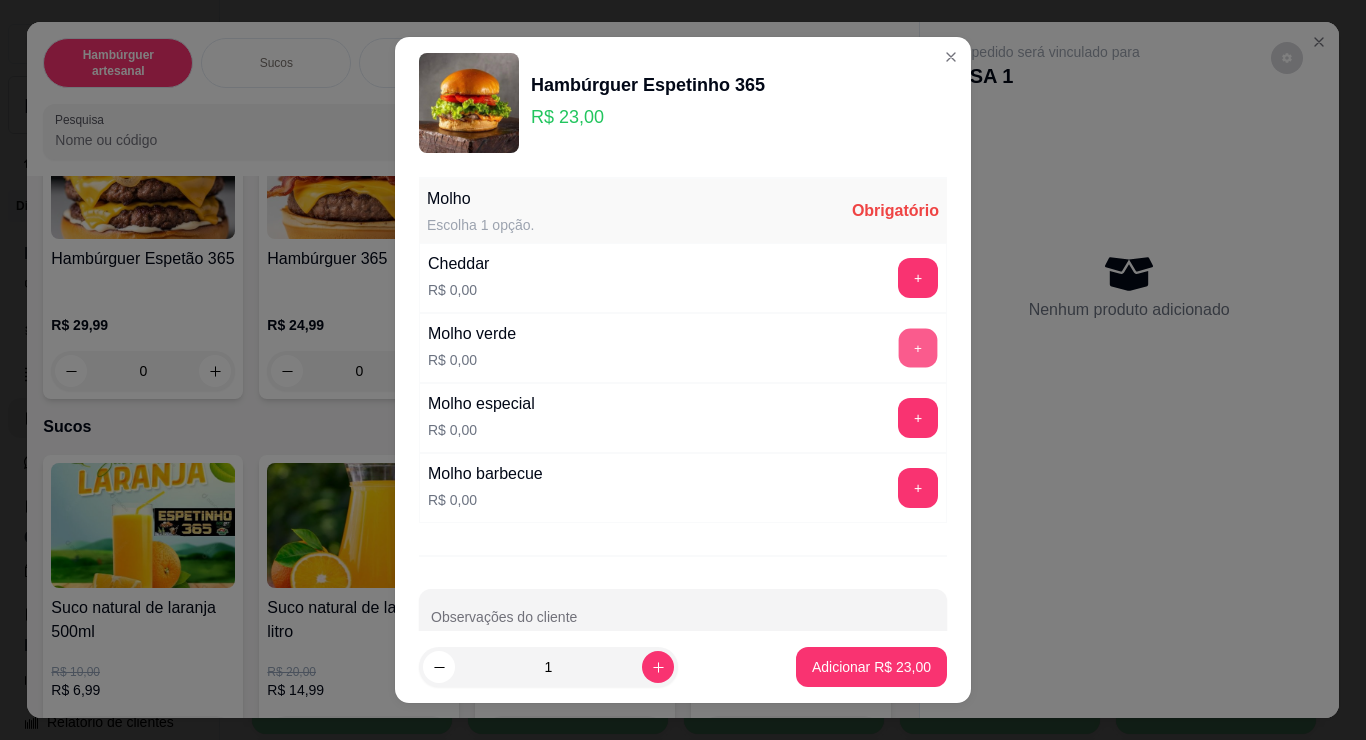 click on "+" at bounding box center (918, 348) 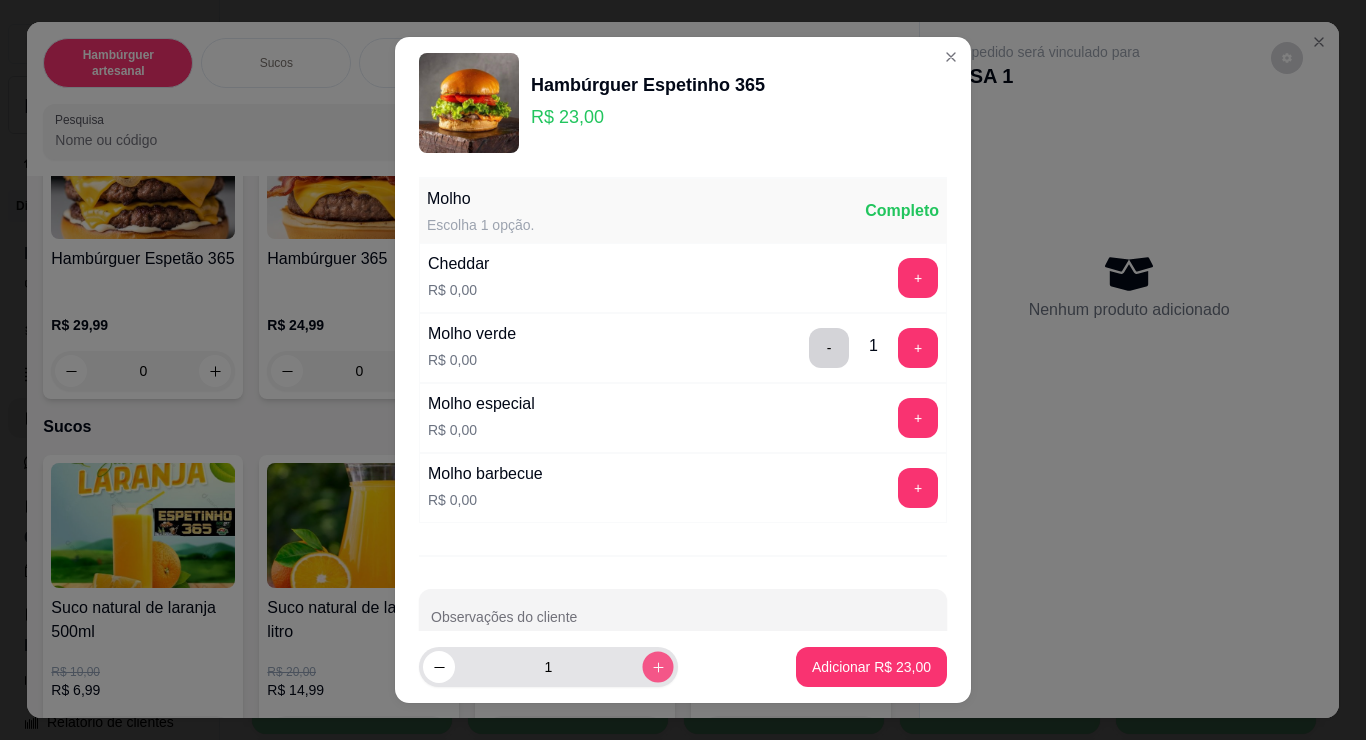 click at bounding box center [657, 666] 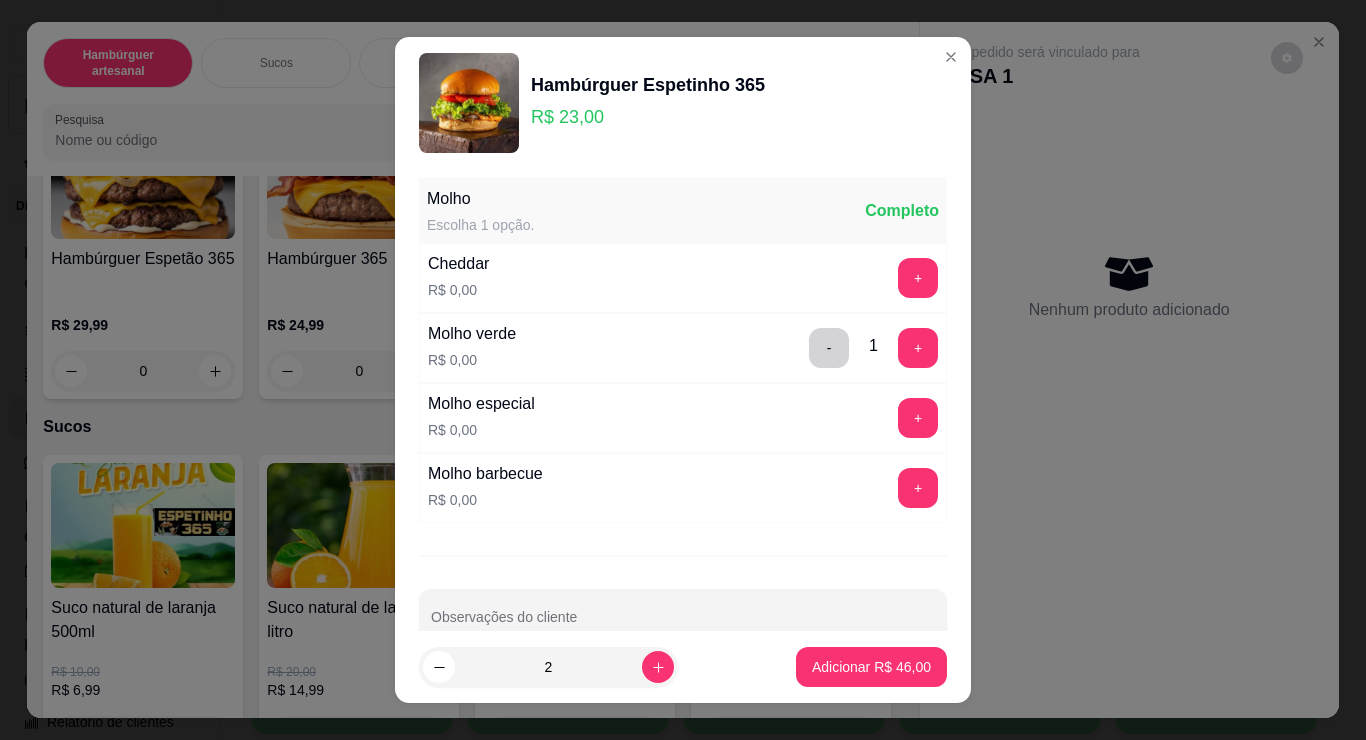 click on "2 Adicionar   R$ 46,00" at bounding box center (683, 667) 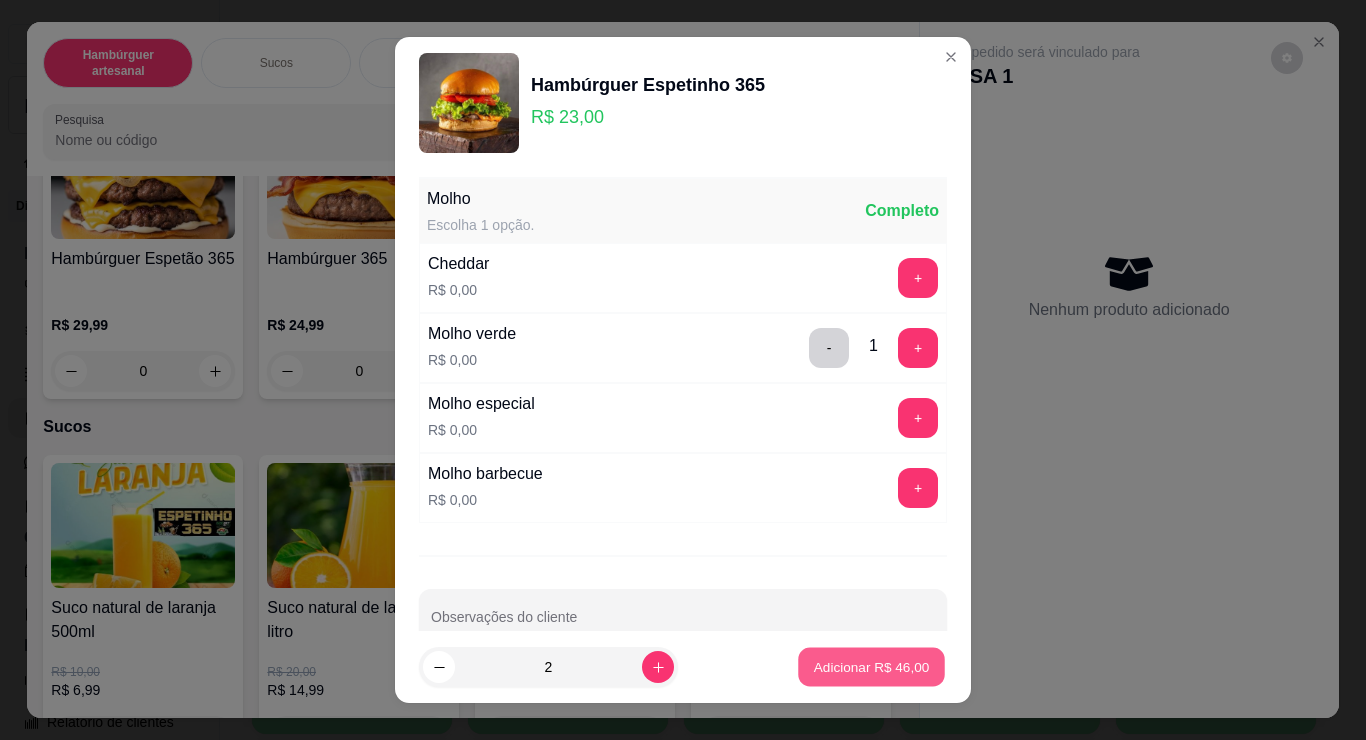 click on "Adicionar   R$ 46,00" at bounding box center (872, 666) 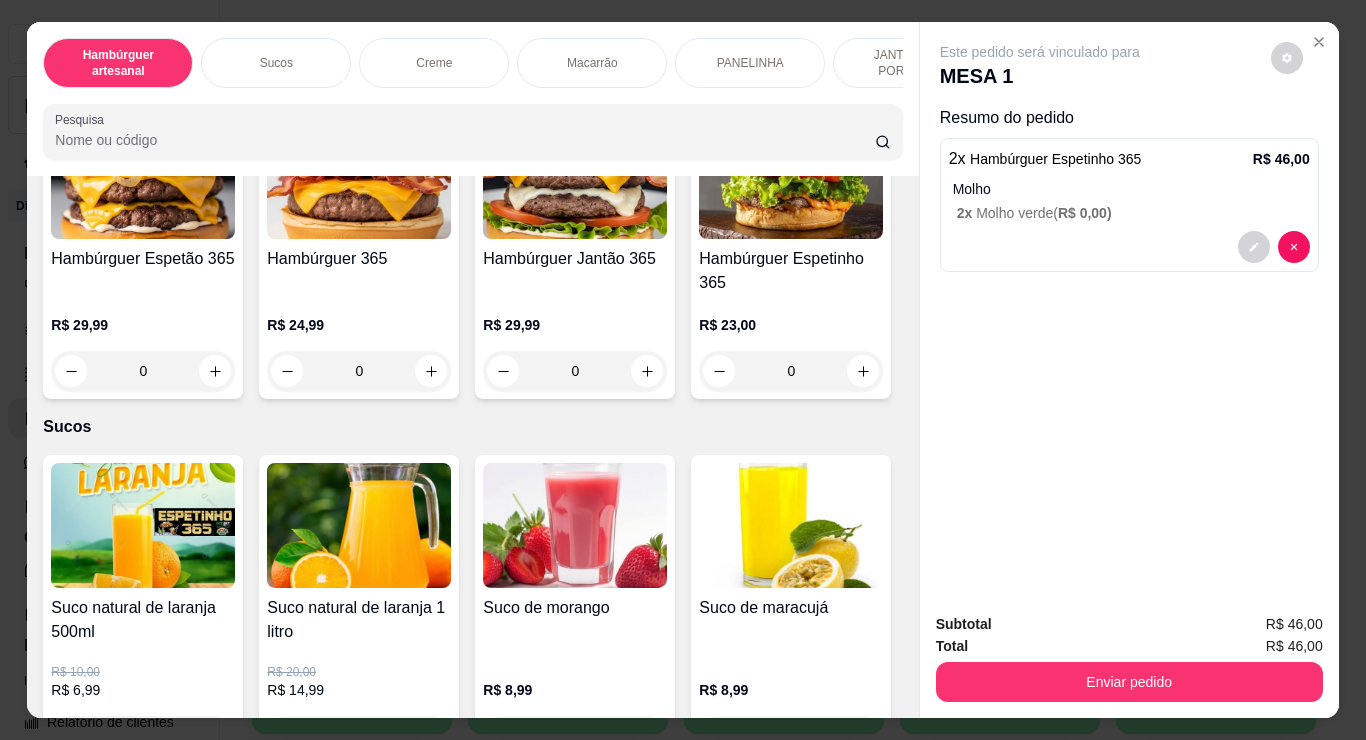 click on "Total R$ 46,00" at bounding box center [1129, 646] 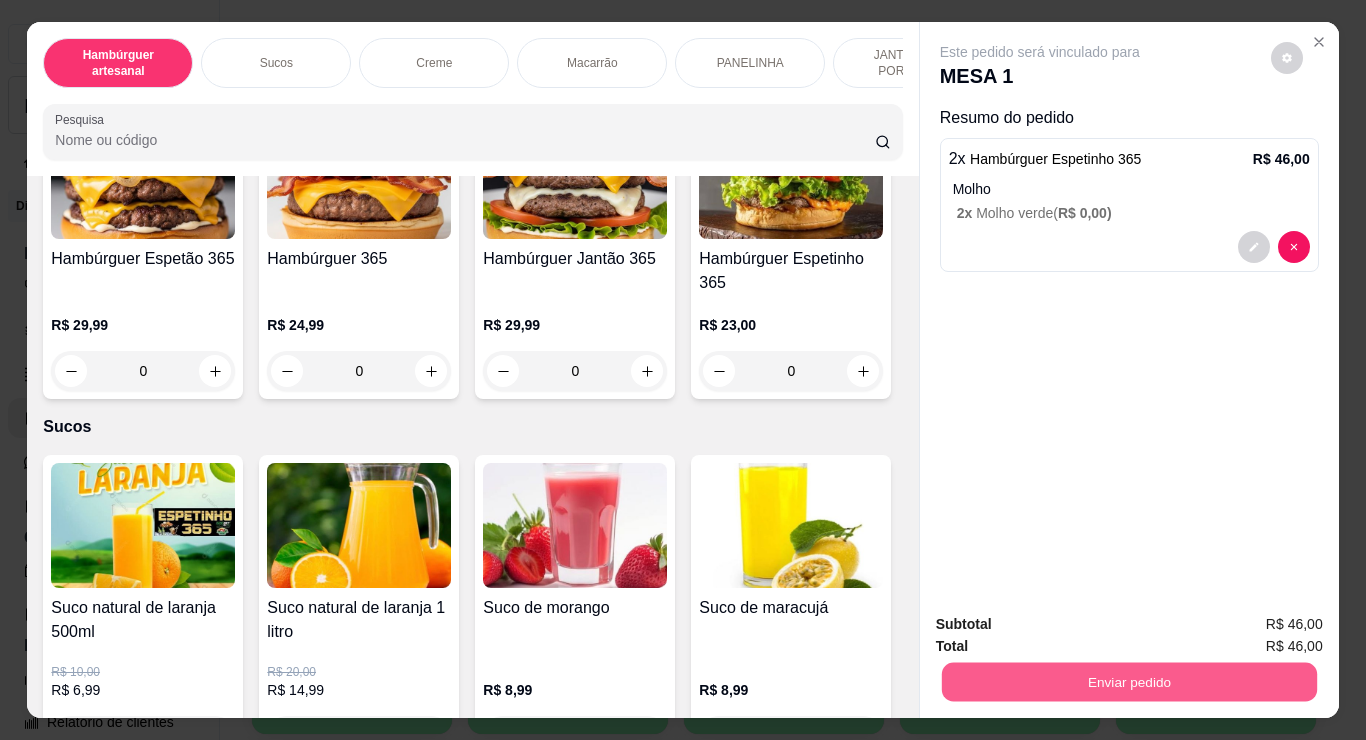 click on "Enviar pedido" at bounding box center [1128, 681] 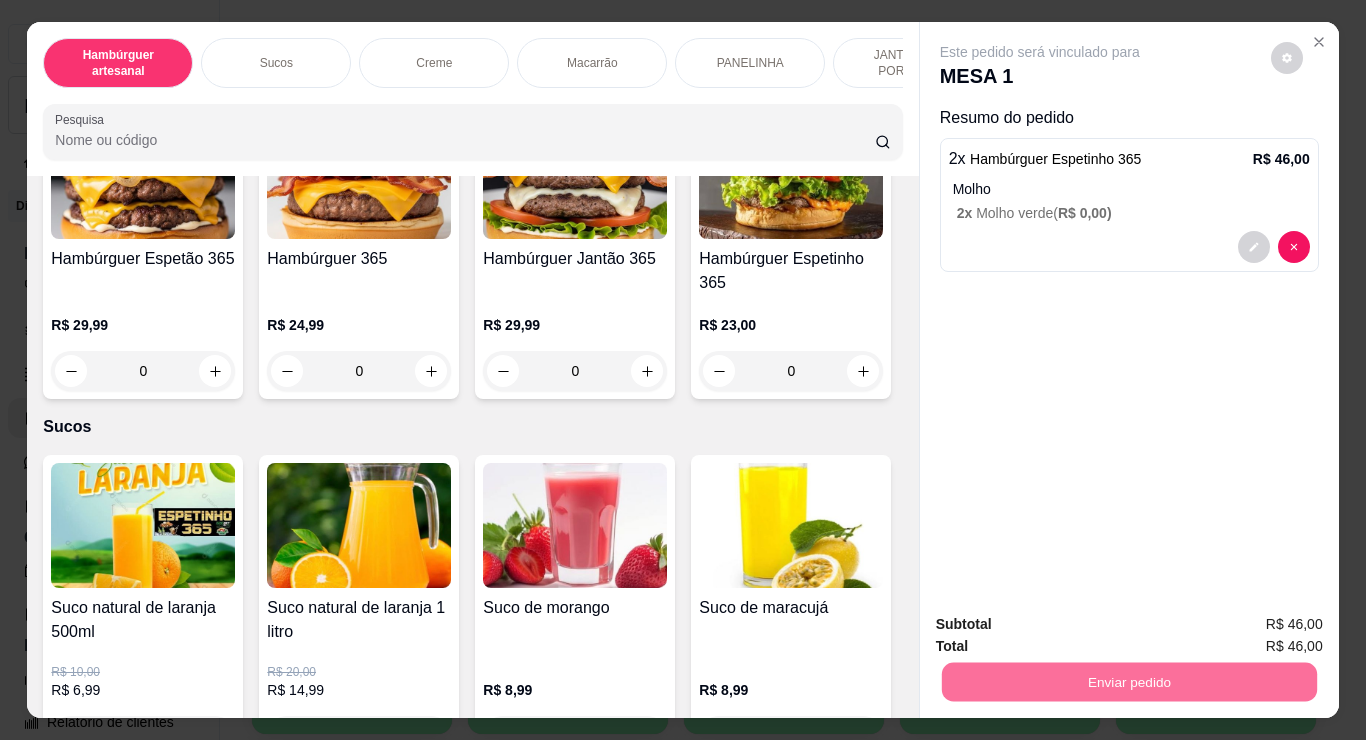 click on "Não registrar e enviar pedido" at bounding box center (1063, 625) 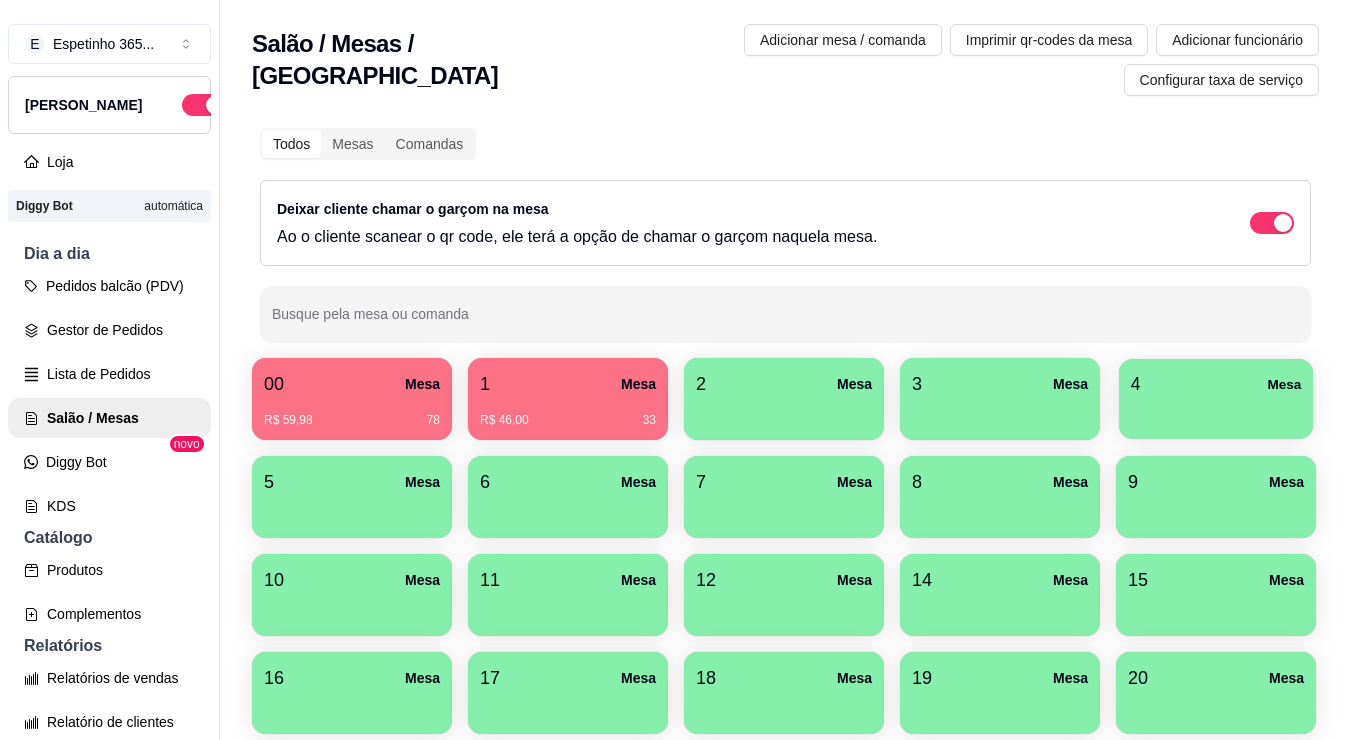 click on "4 Mesa" at bounding box center (1216, 384) 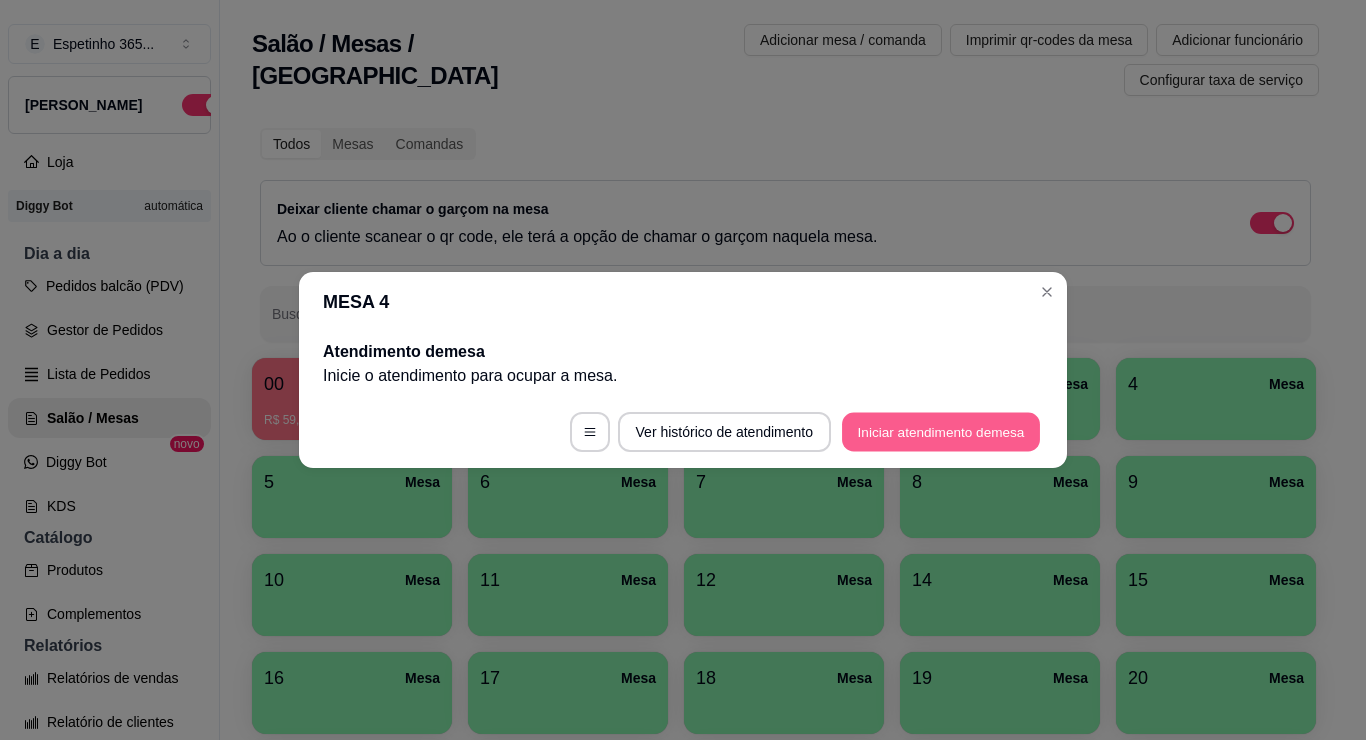click on "Iniciar atendimento de  mesa" at bounding box center (941, 432) 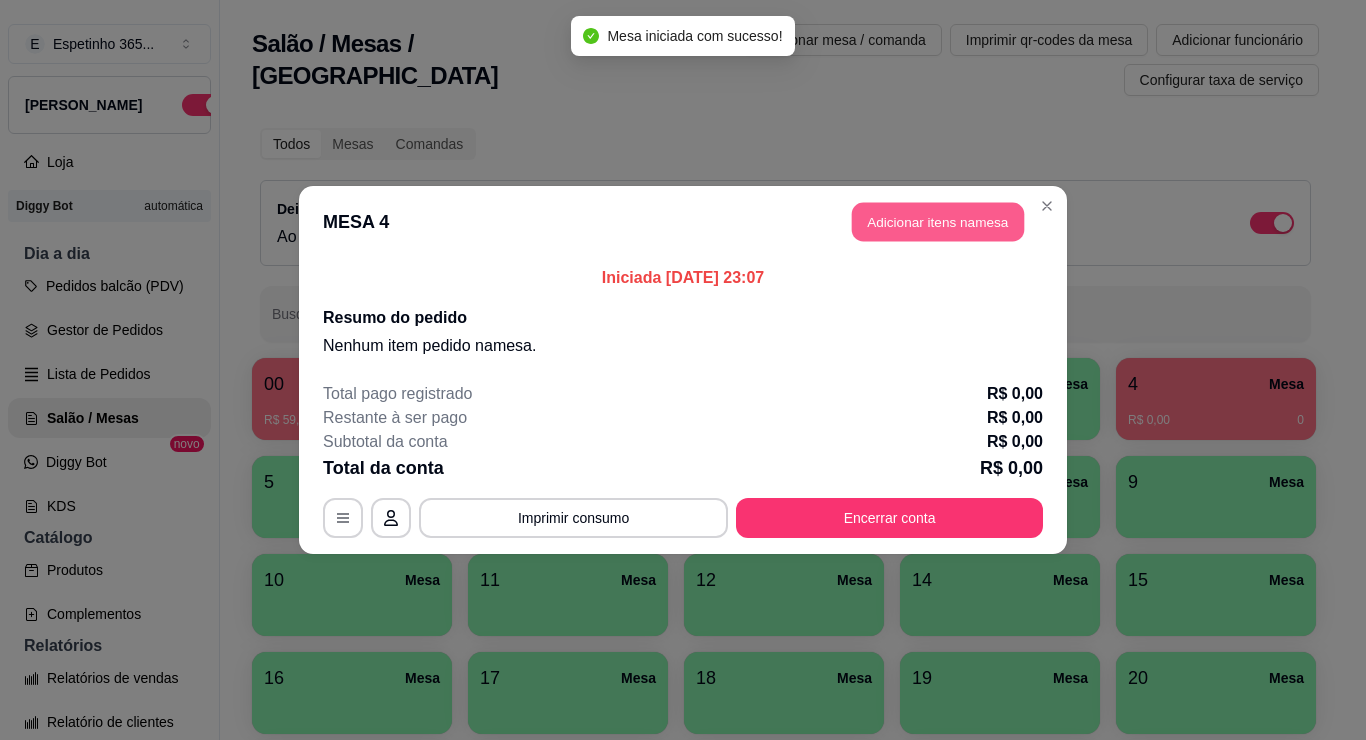 click on "Adicionar itens na  mesa" at bounding box center [938, 222] 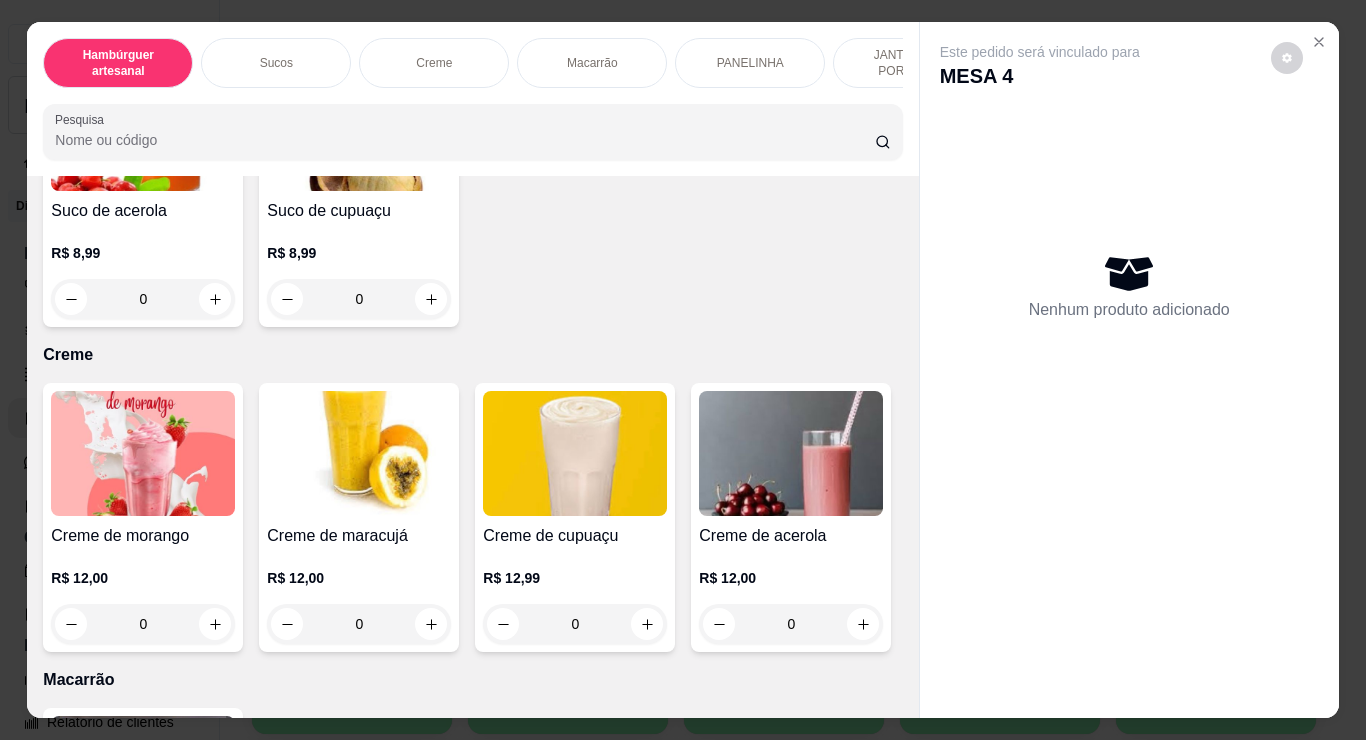 scroll, scrollTop: 900, scrollLeft: 0, axis: vertical 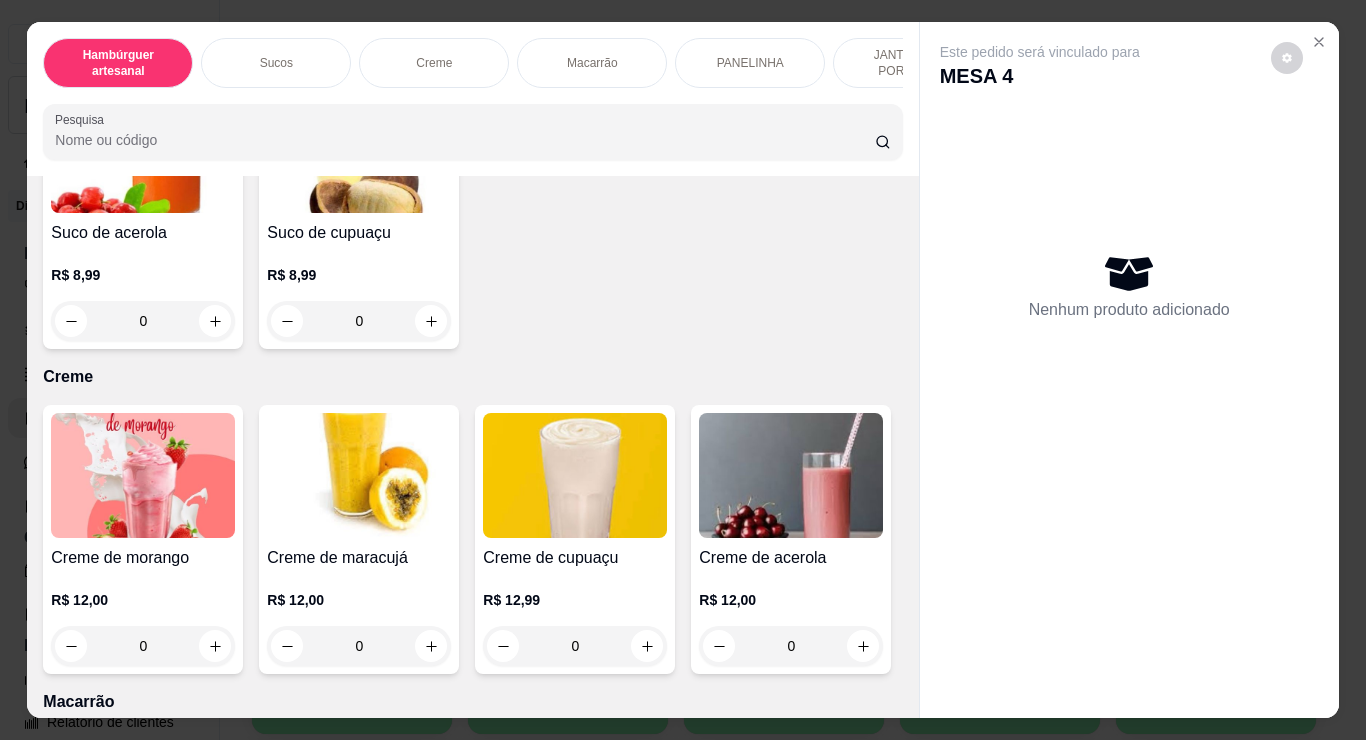 drag, startPoint x: 1083, startPoint y: 94, endPoint x: 1202, endPoint y: -26, distance: 169 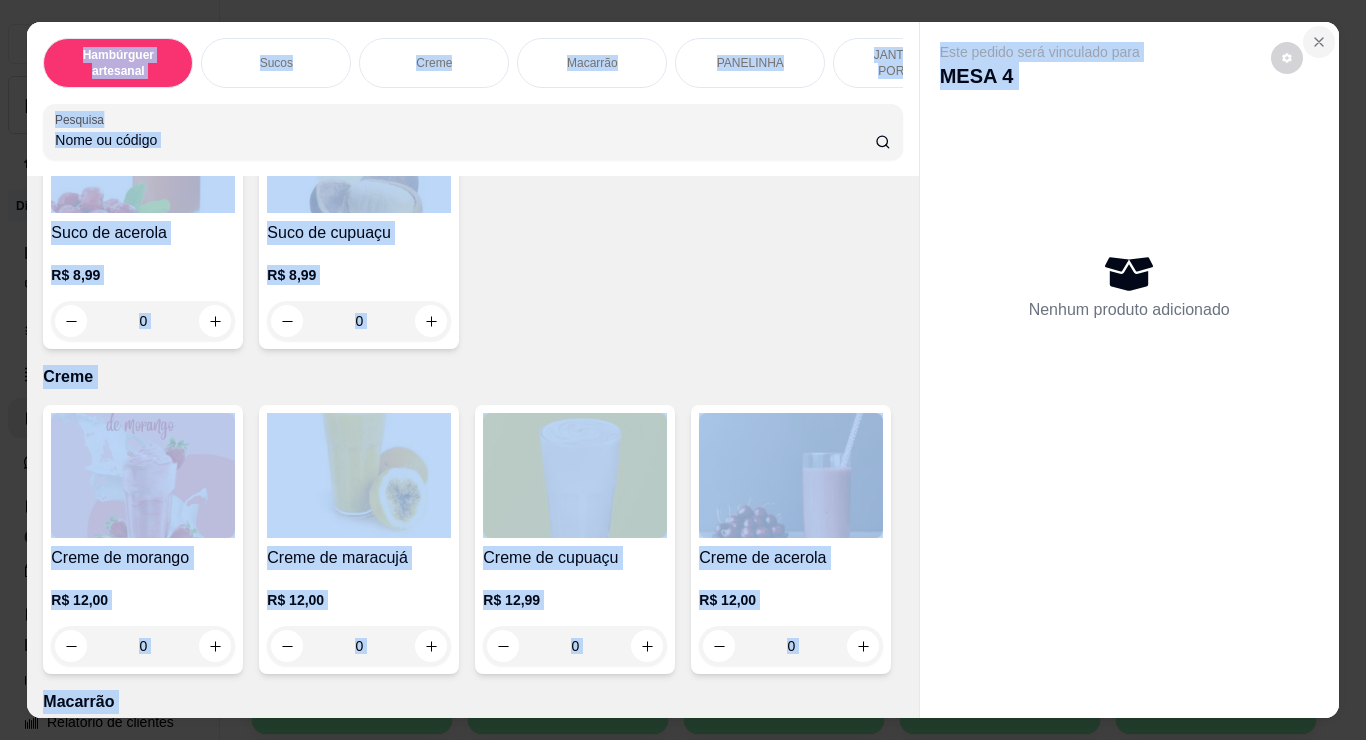 click 